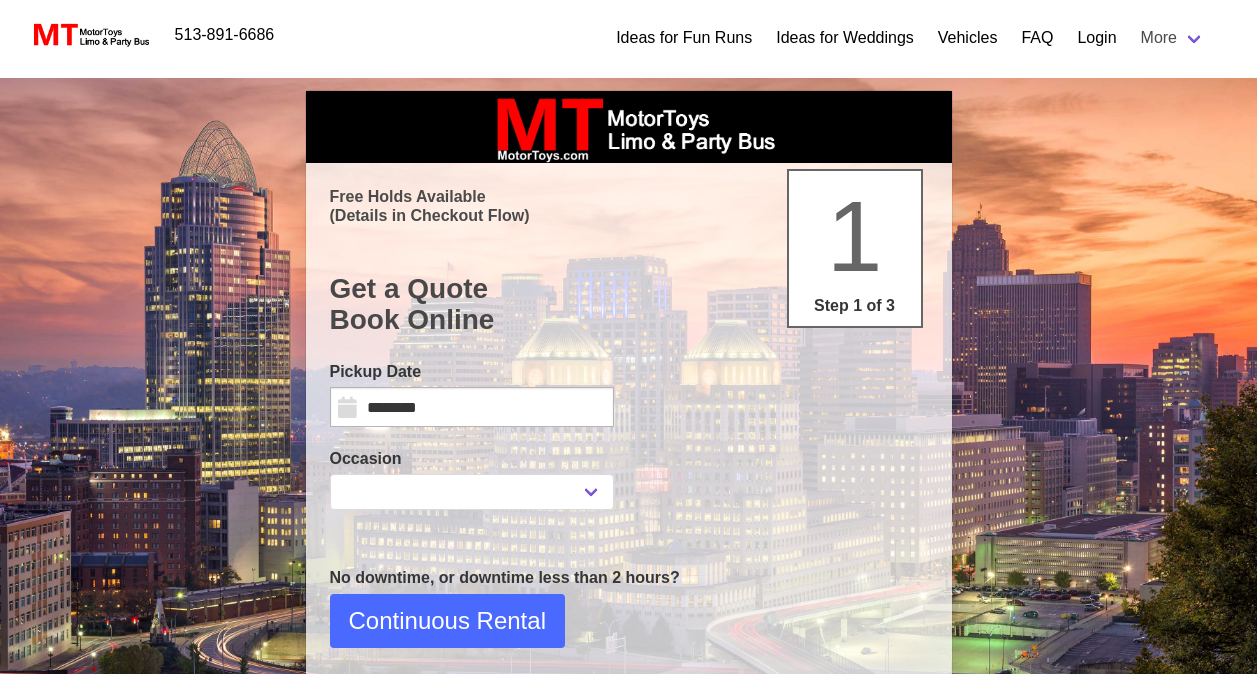 scroll, scrollTop: 0, scrollLeft: 0, axis: both 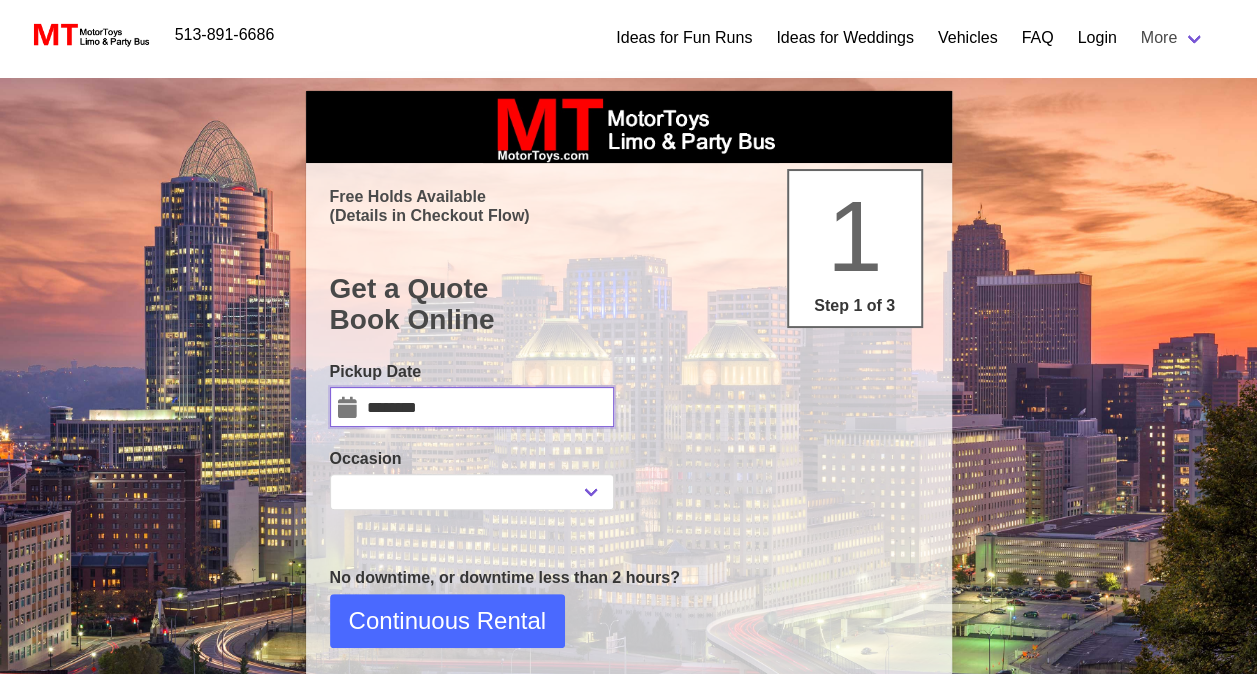 click on "********" at bounding box center (472, 407) 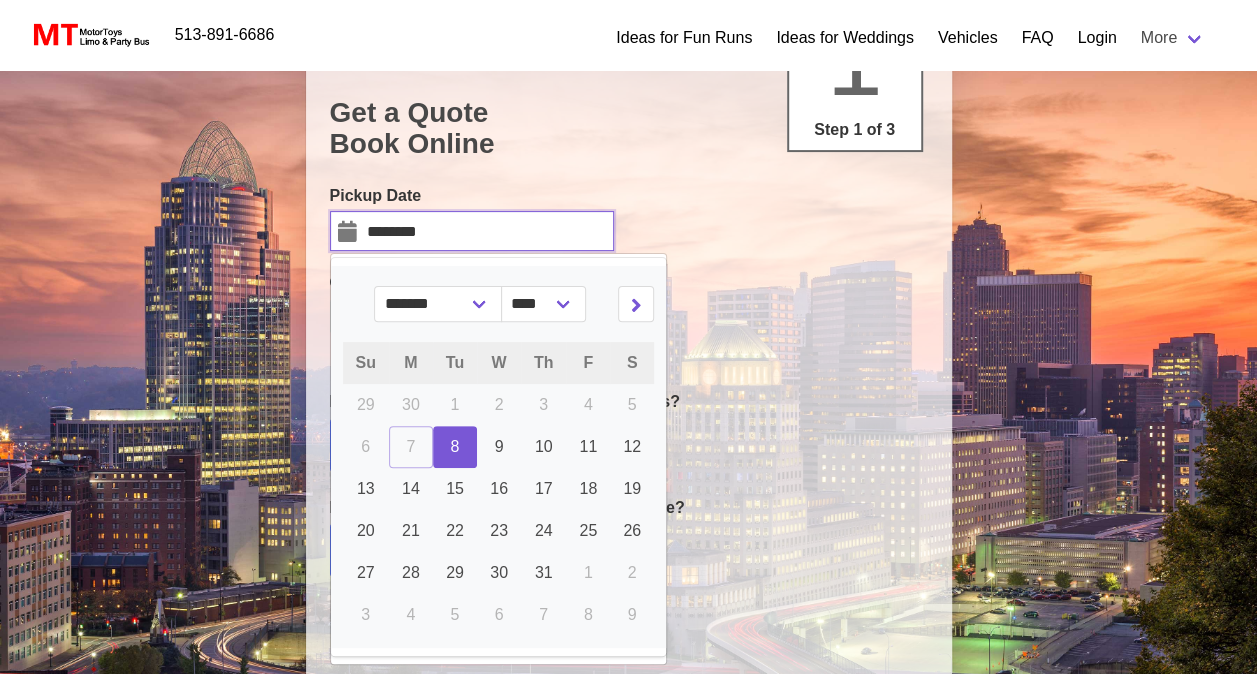 scroll, scrollTop: 178, scrollLeft: 0, axis: vertical 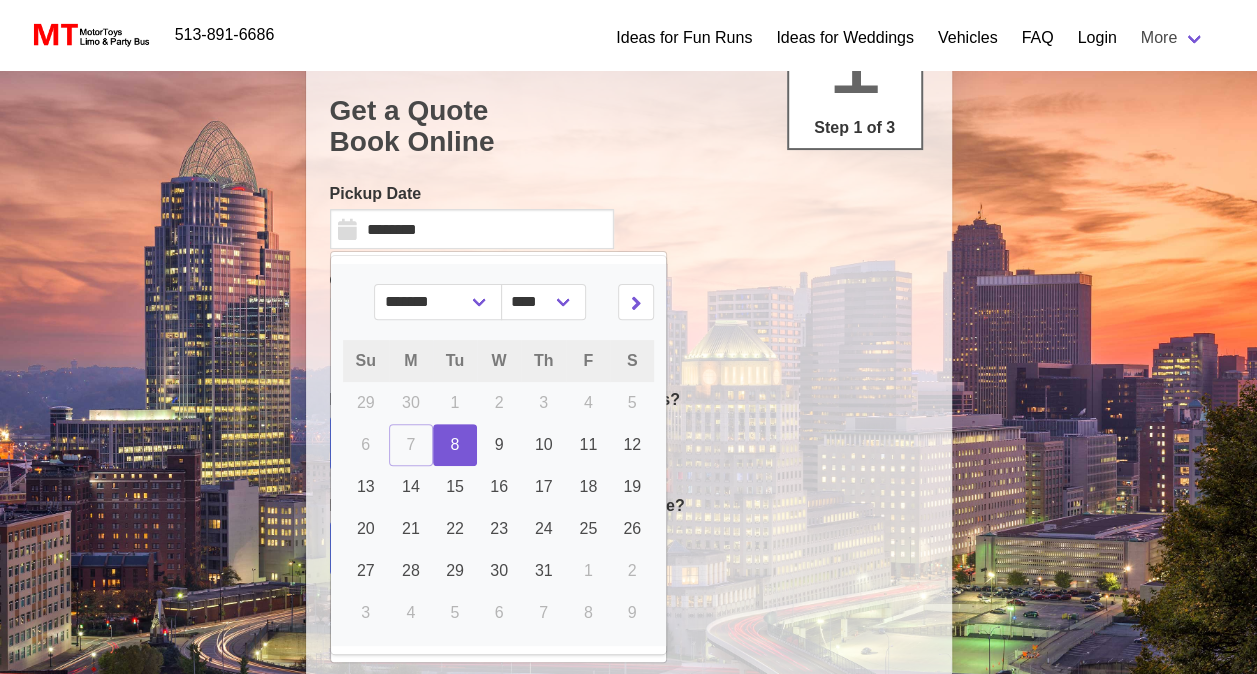 click on "We can be there by 8:30 am." at bounding box center [629, 423] 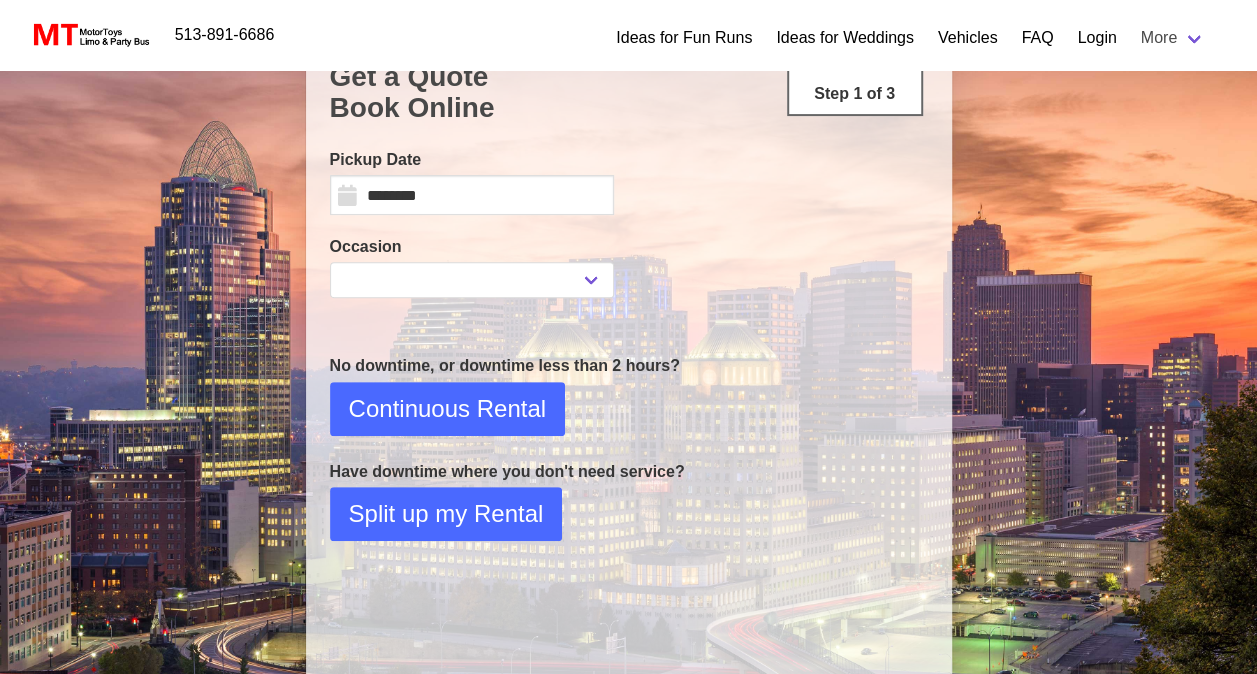 scroll, scrollTop: 194, scrollLeft: 0, axis: vertical 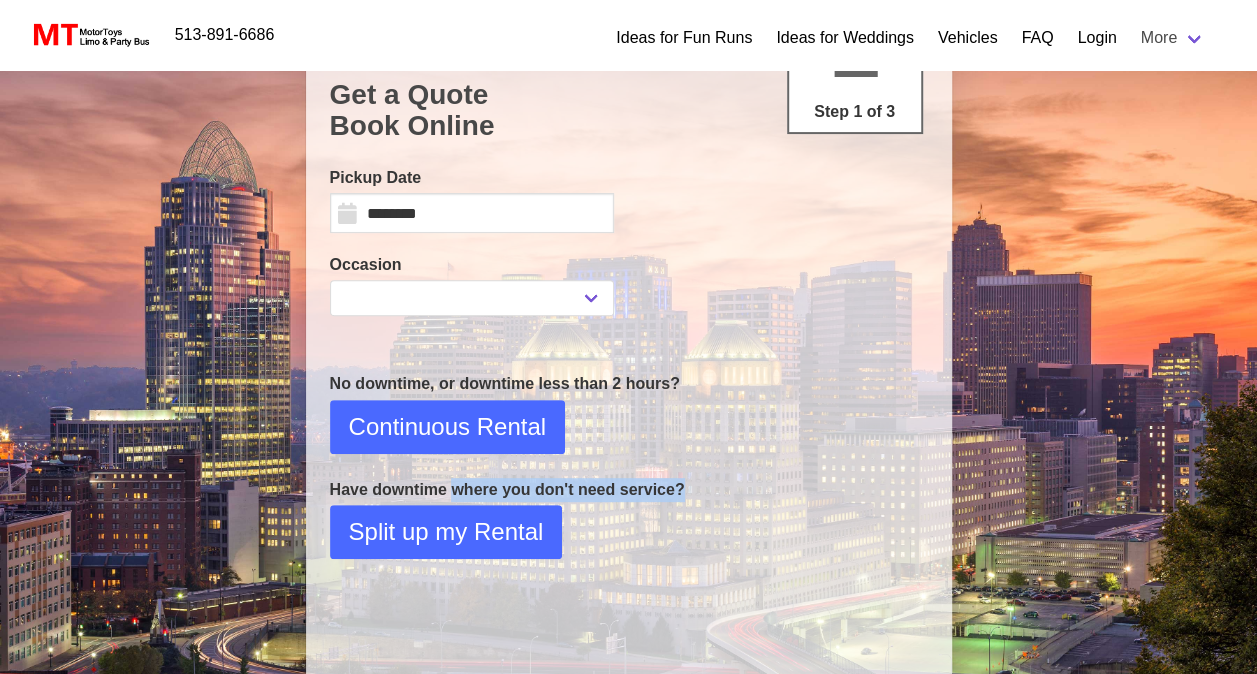 drag, startPoint x: 446, startPoint y: 494, endPoint x: 668, endPoint y: 483, distance: 222.27235 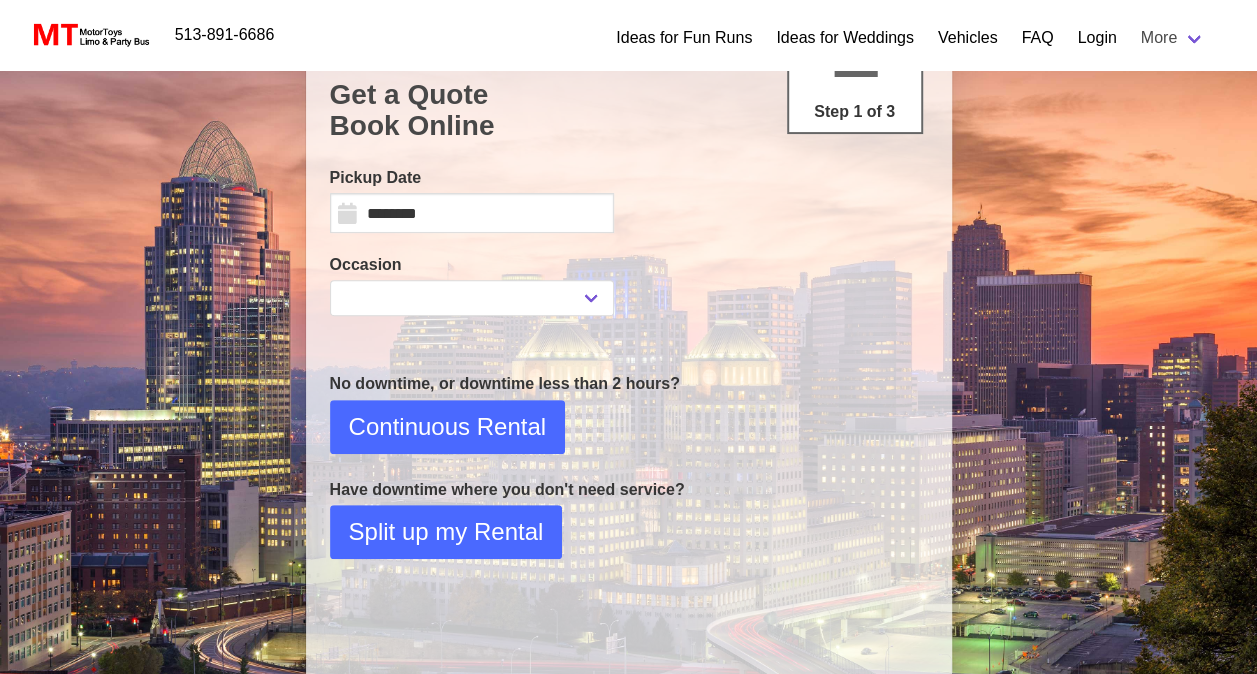 click on "No downtime, or downtime less than 2 hours?" at bounding box center (629, 384) 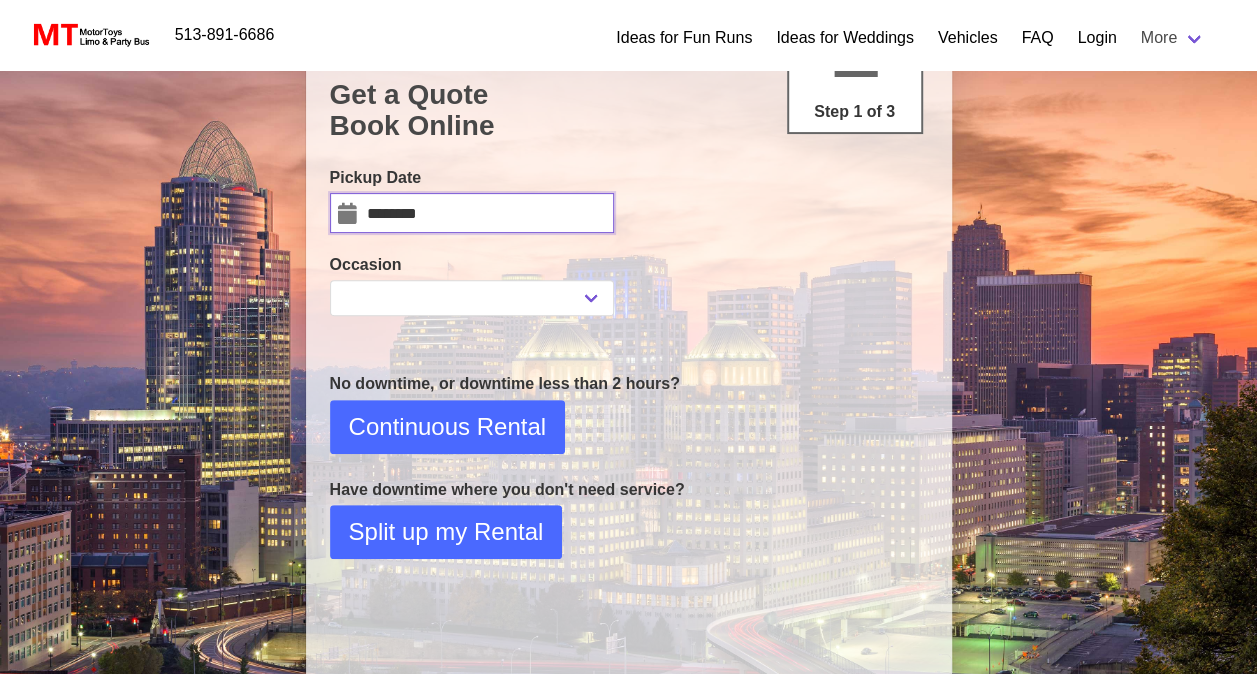 click on "********" at bounding box center [472, 213] 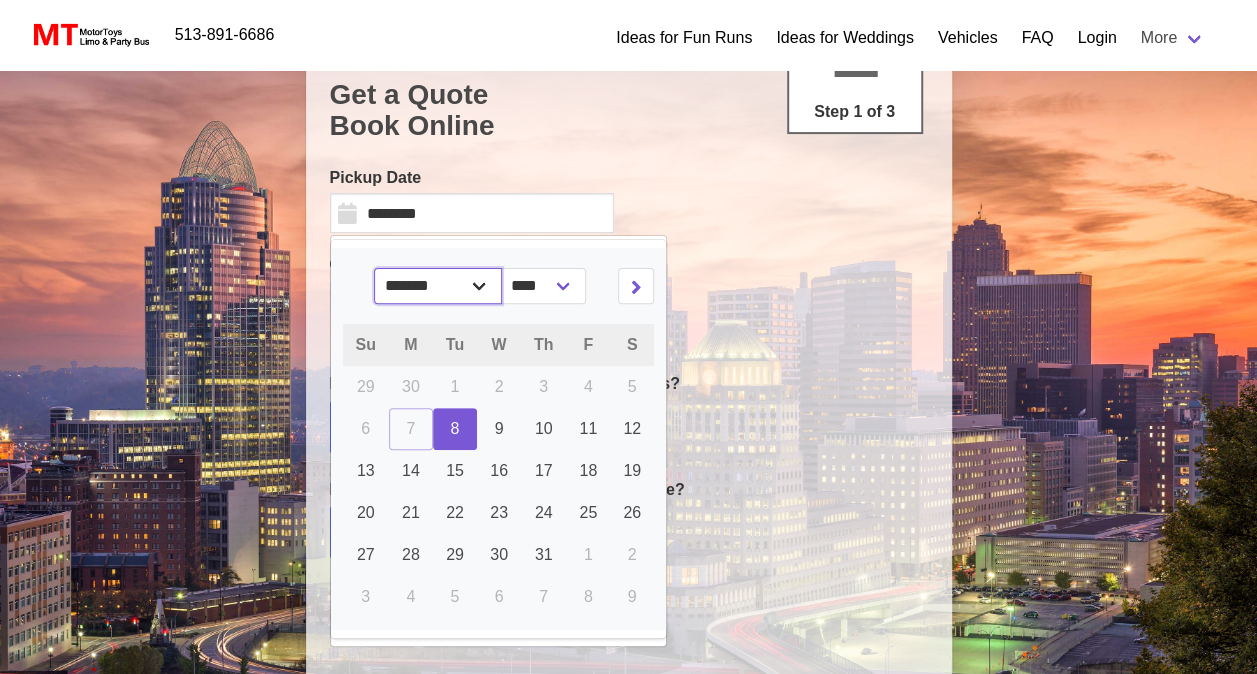 click on "******* ******** ***** ***** *** **** **** ****** ********* ******* ******** ********" at bounding box center (438, 286) 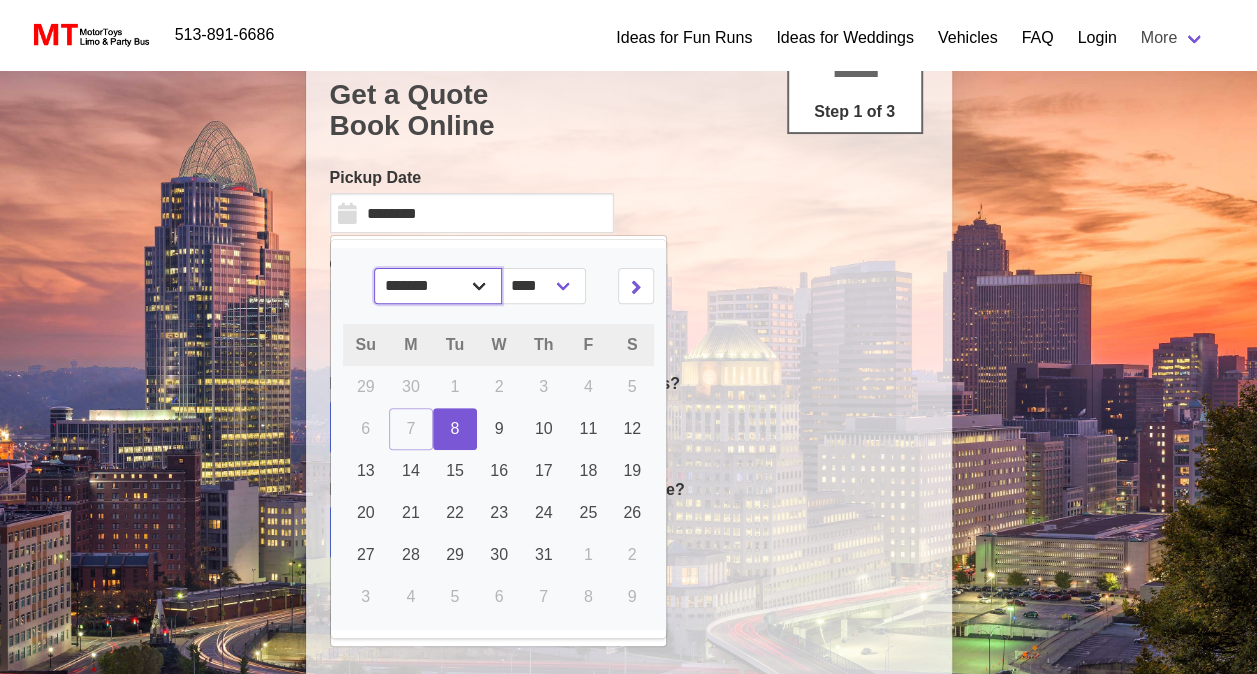 click on "******* ******** ***** ***** *** **** **** ****** ********* ******* ******** ********" at bounding box center [438, 286] 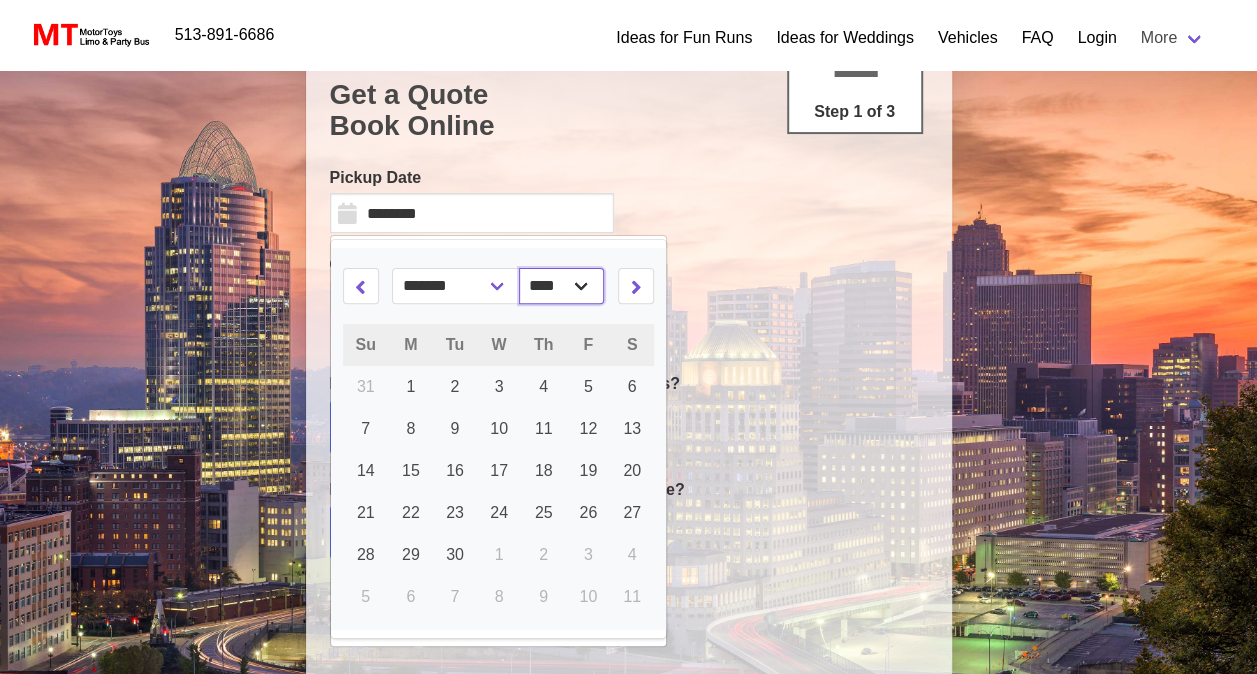 click on "**** **** **** ****" at bounding box center (456, 286) 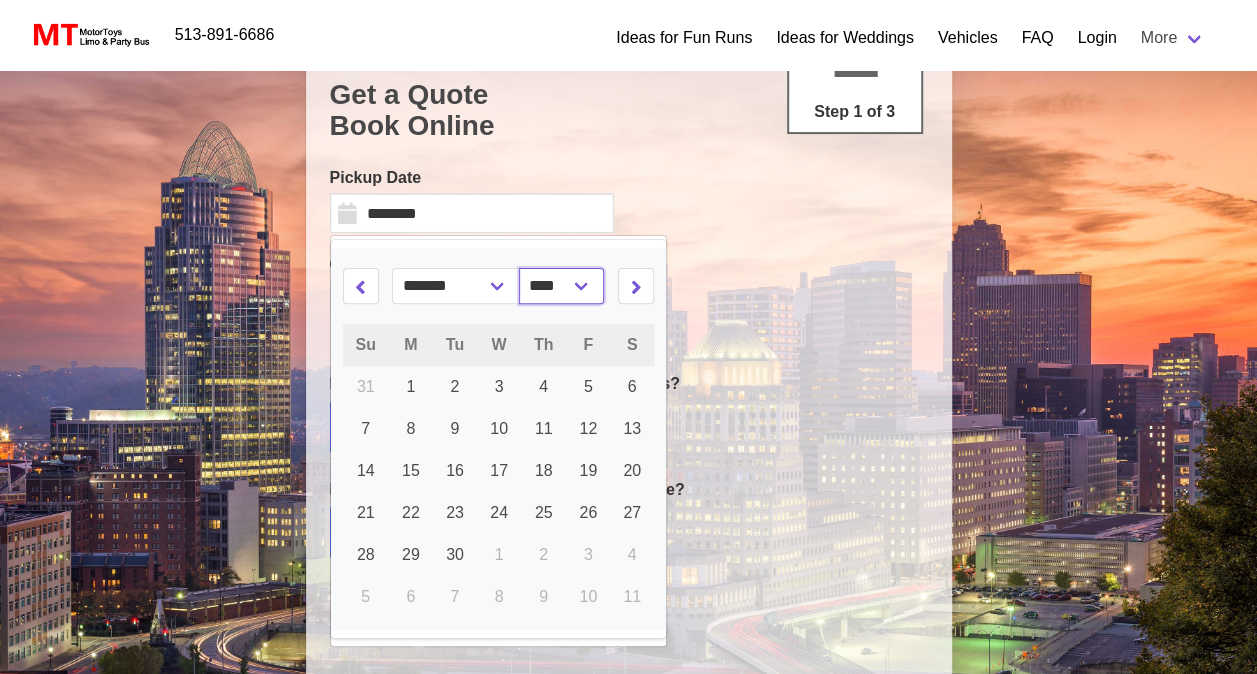 click on "**** **** **** ****" at bounding box center (456, 286) 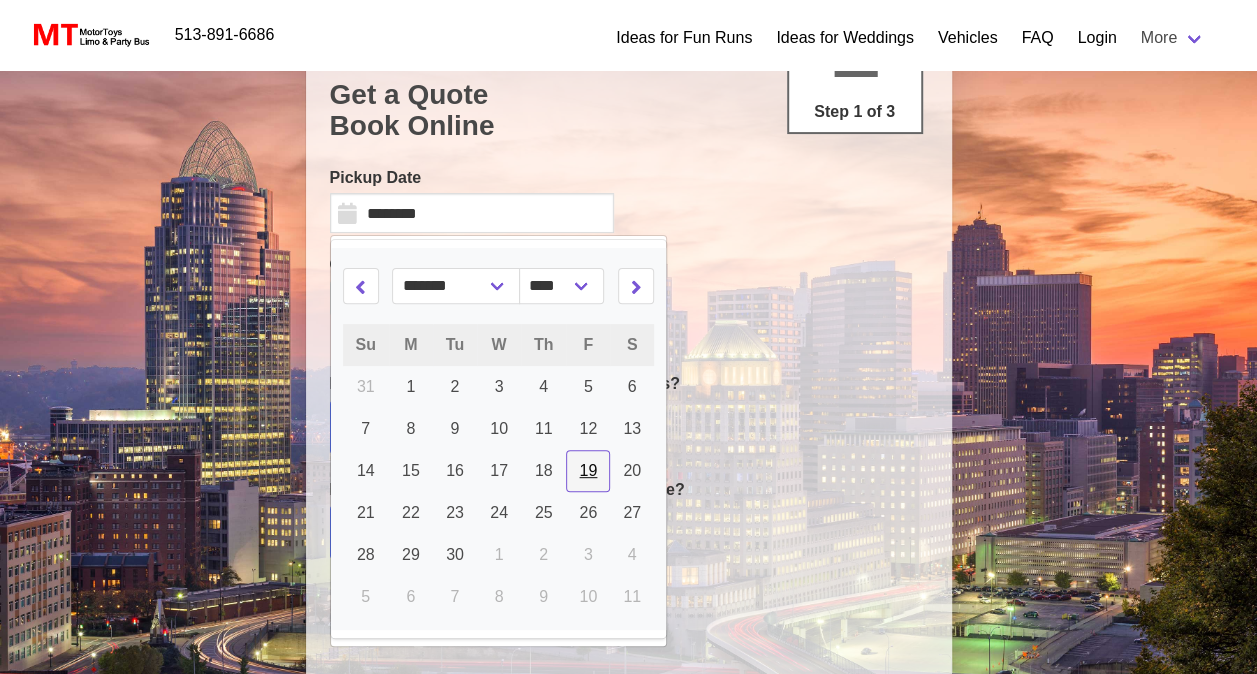 click on "19" at bounding box center (588, 387) 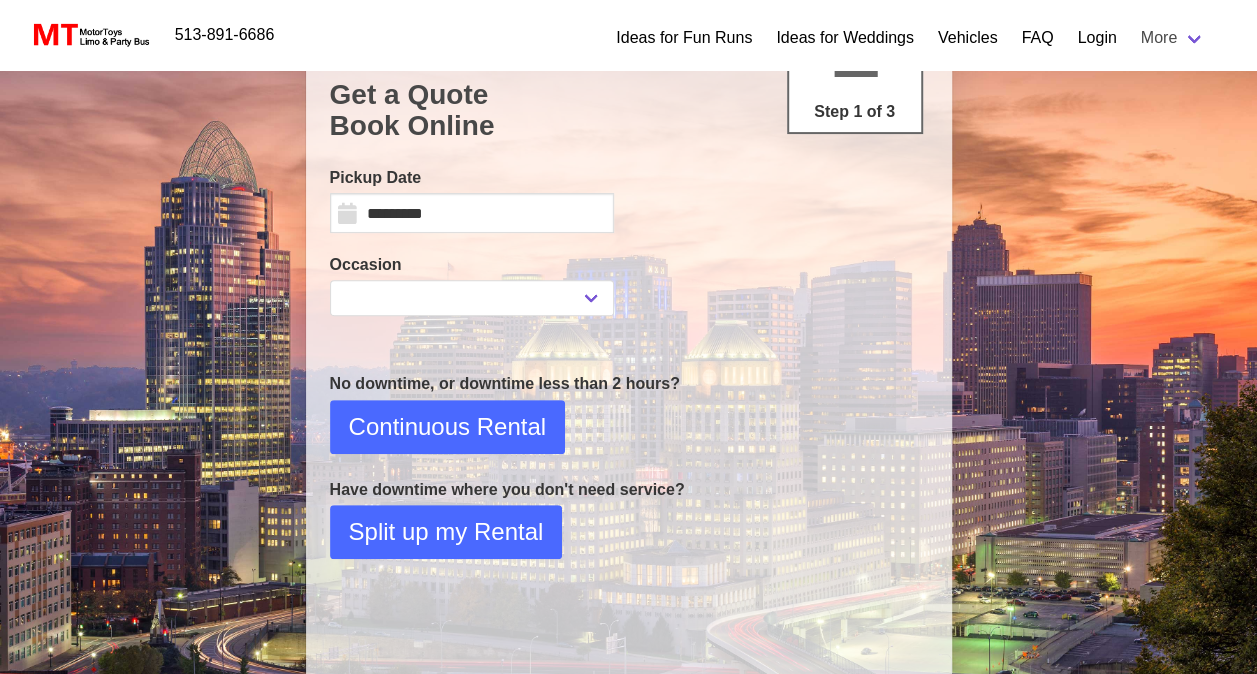 click on "**********" at bounding box center [629, 407] 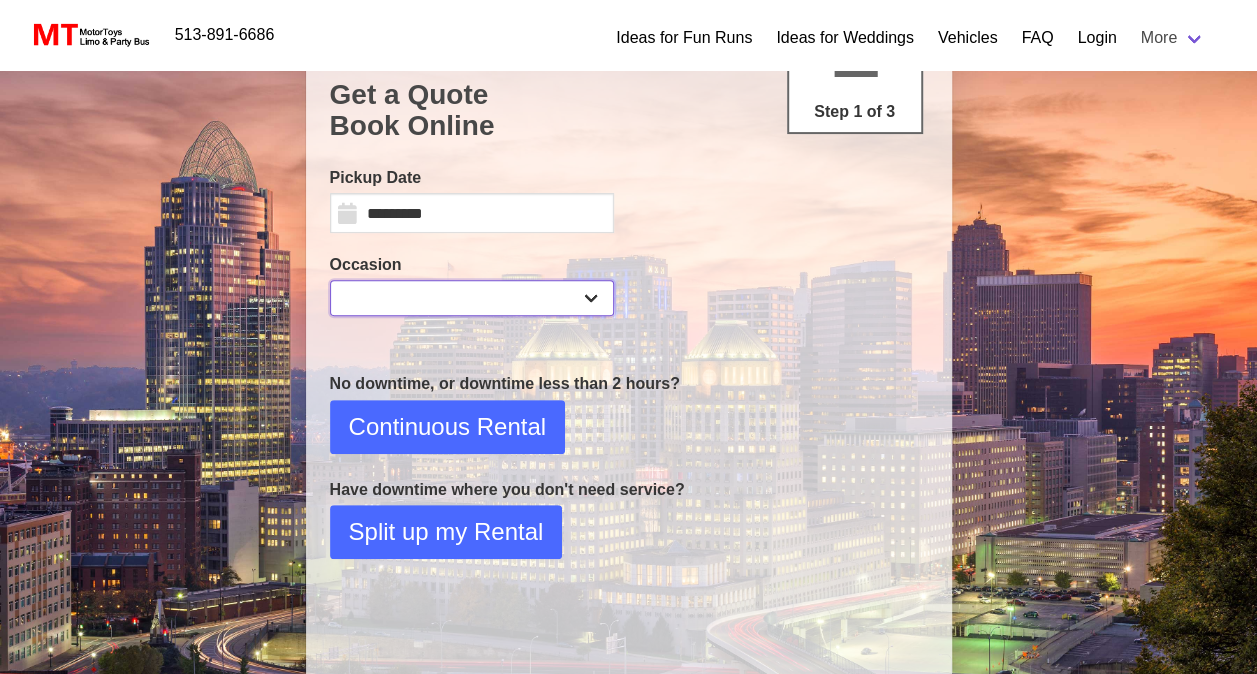 click on "**********" at bounding box center (472, 298) 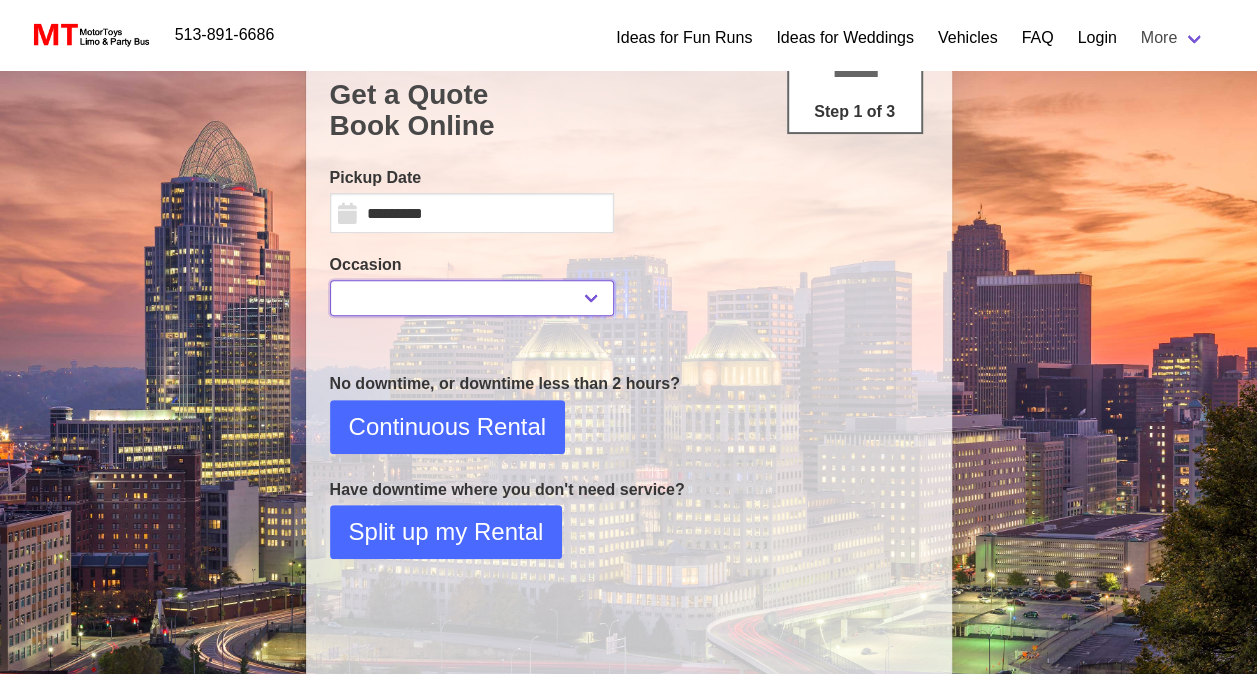 select on "*" 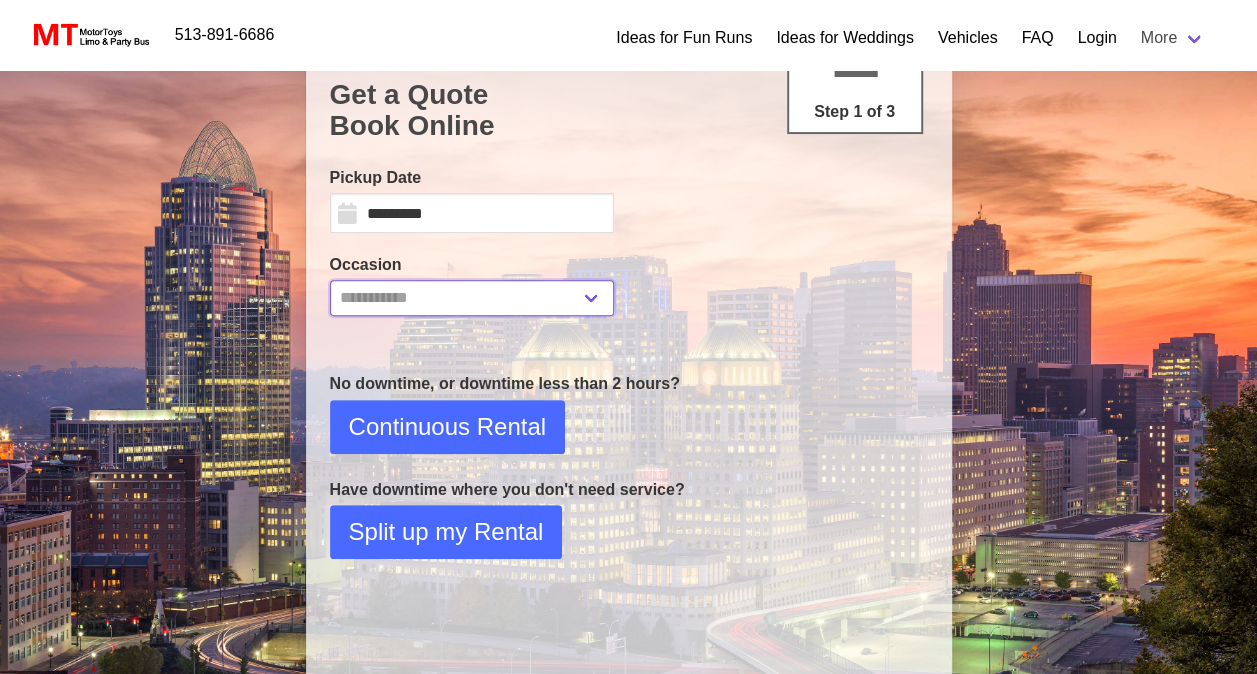 click on "**********" at bounding box center (472, 298) 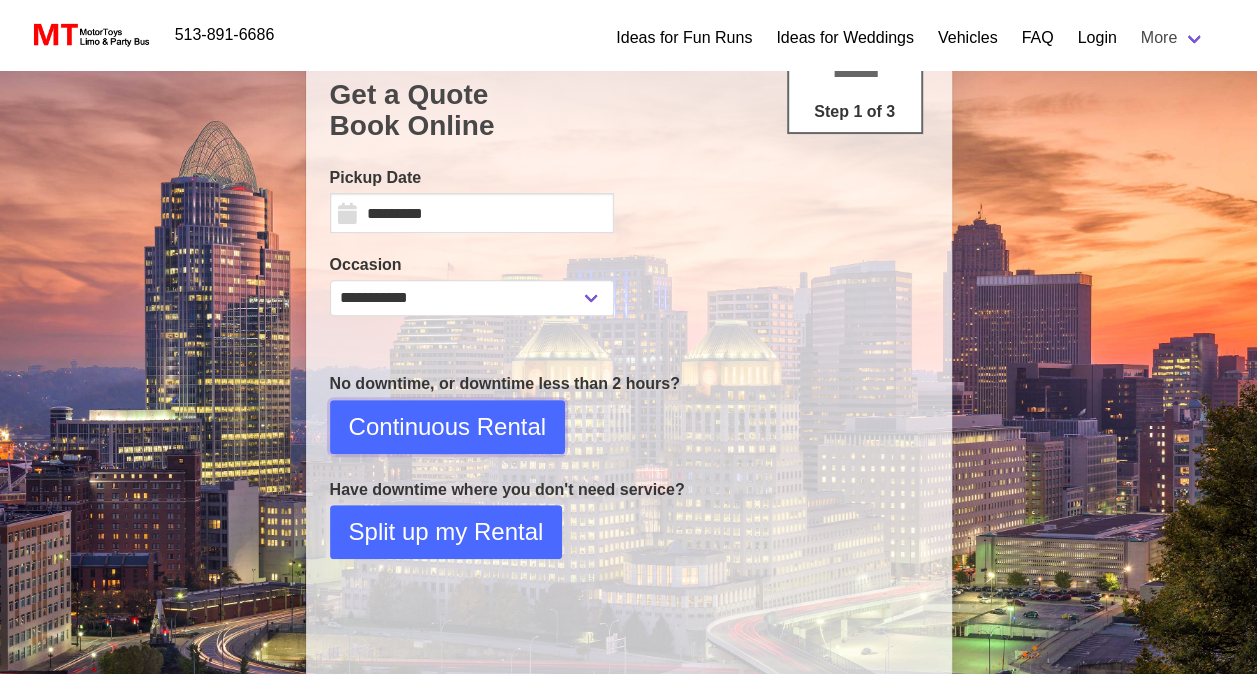click on "Continuous Rental" at bounding box center [447, 427] 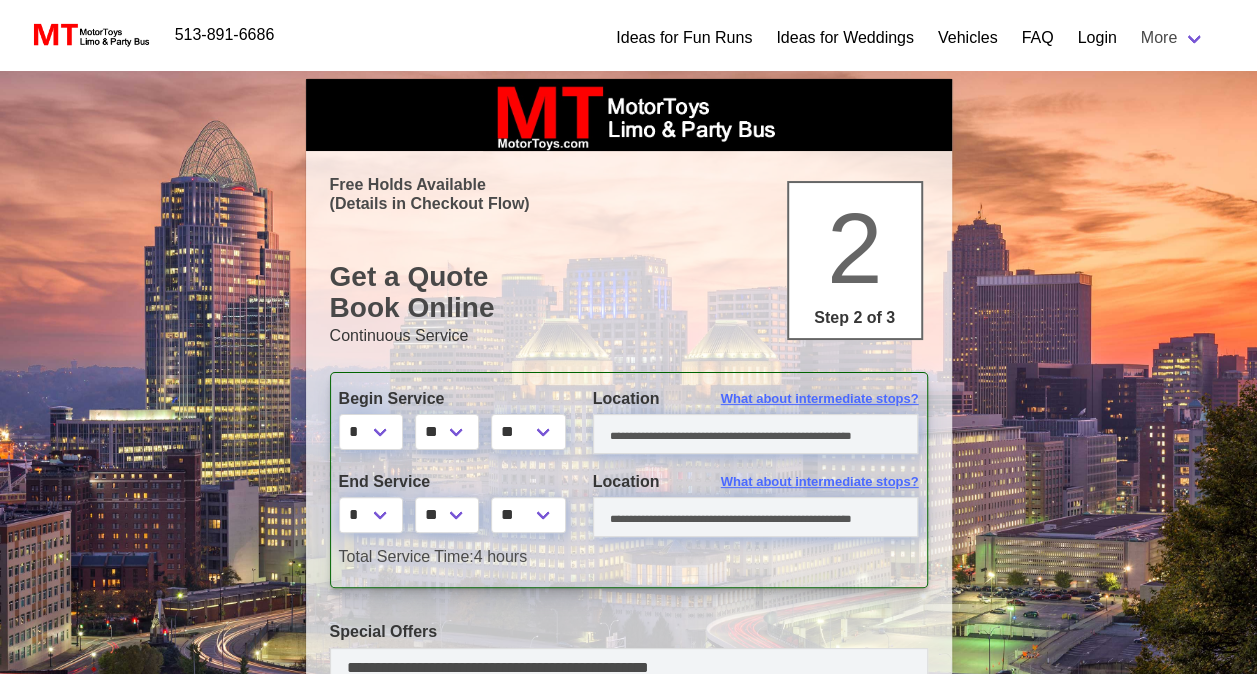 scroll, scrollTop: 0, scrollLeft: 0, axis: both 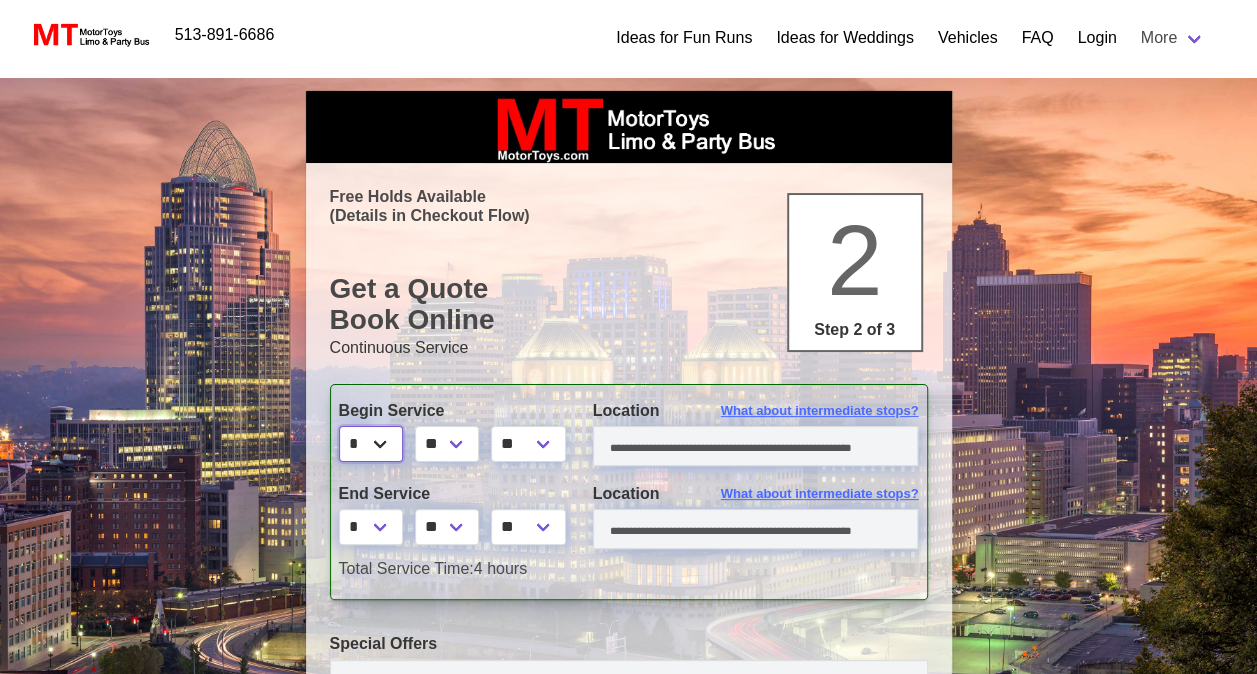 click on "* * * * * * * * * ** ** **" at bounding box center [371, 444] 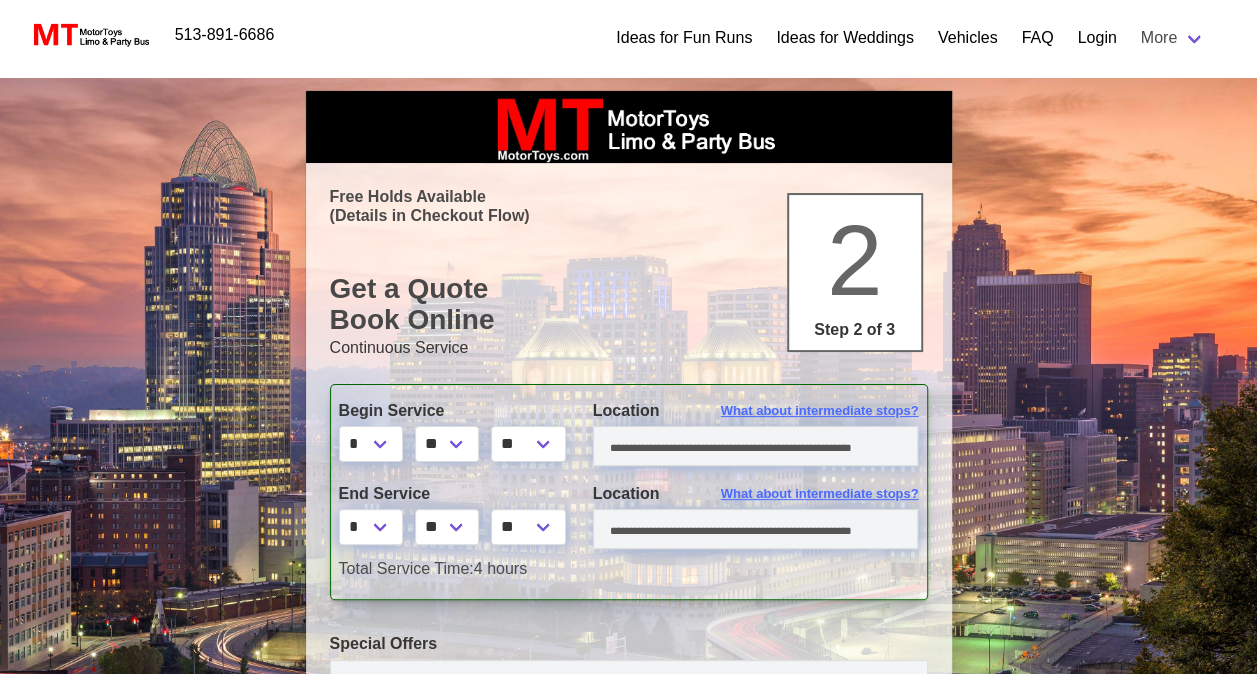 click on "Continuous Service" at bounding box center [629, 348] 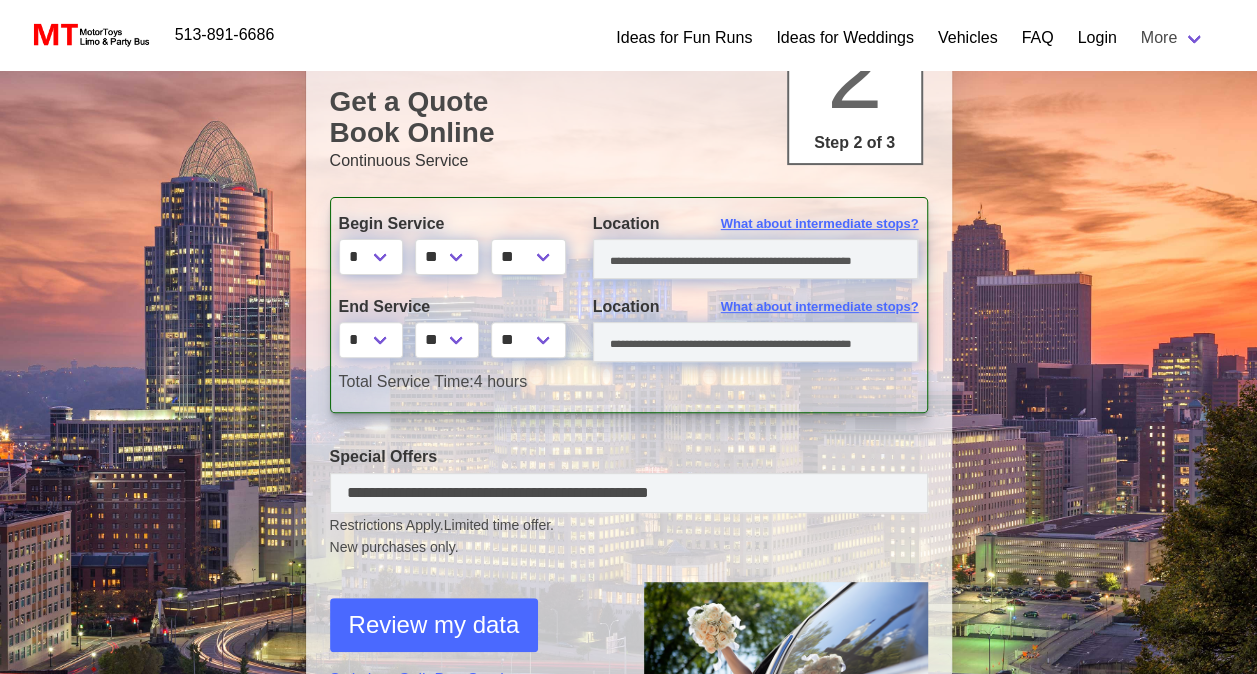scroll, scrollTop: 188, scrollLeft: 0, axis: vertical 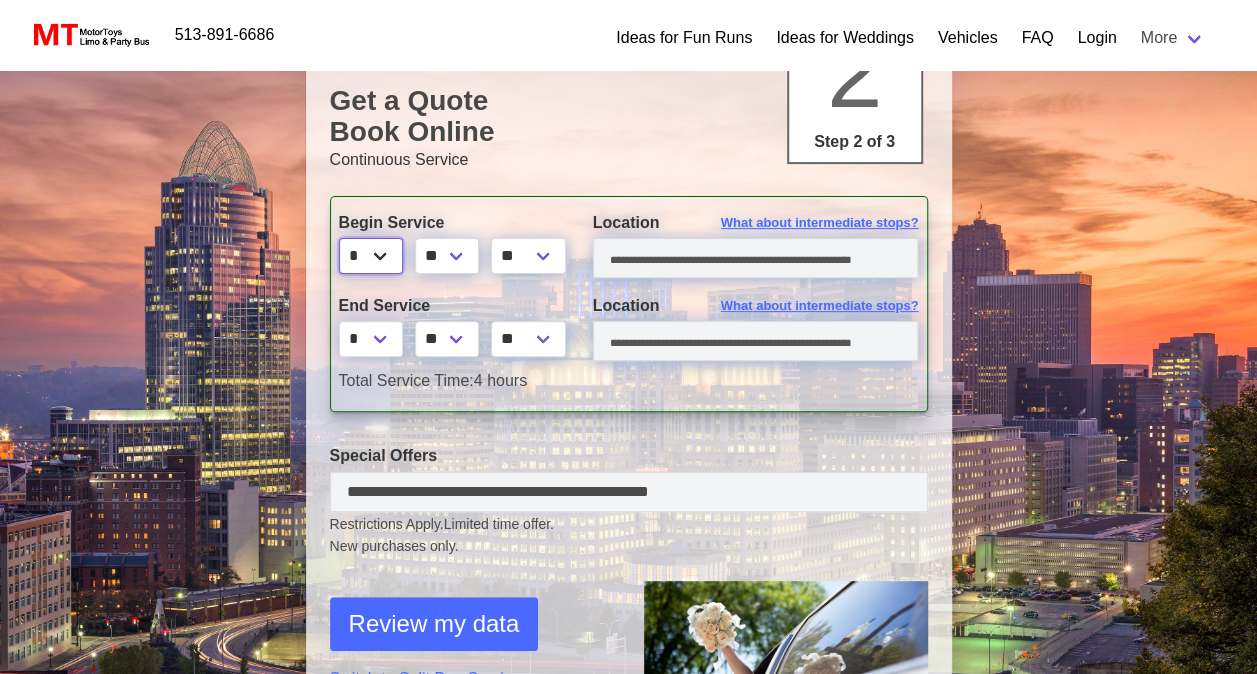 click on "* * * * * * * * * ** ** **" at bounding box center [371, 256] 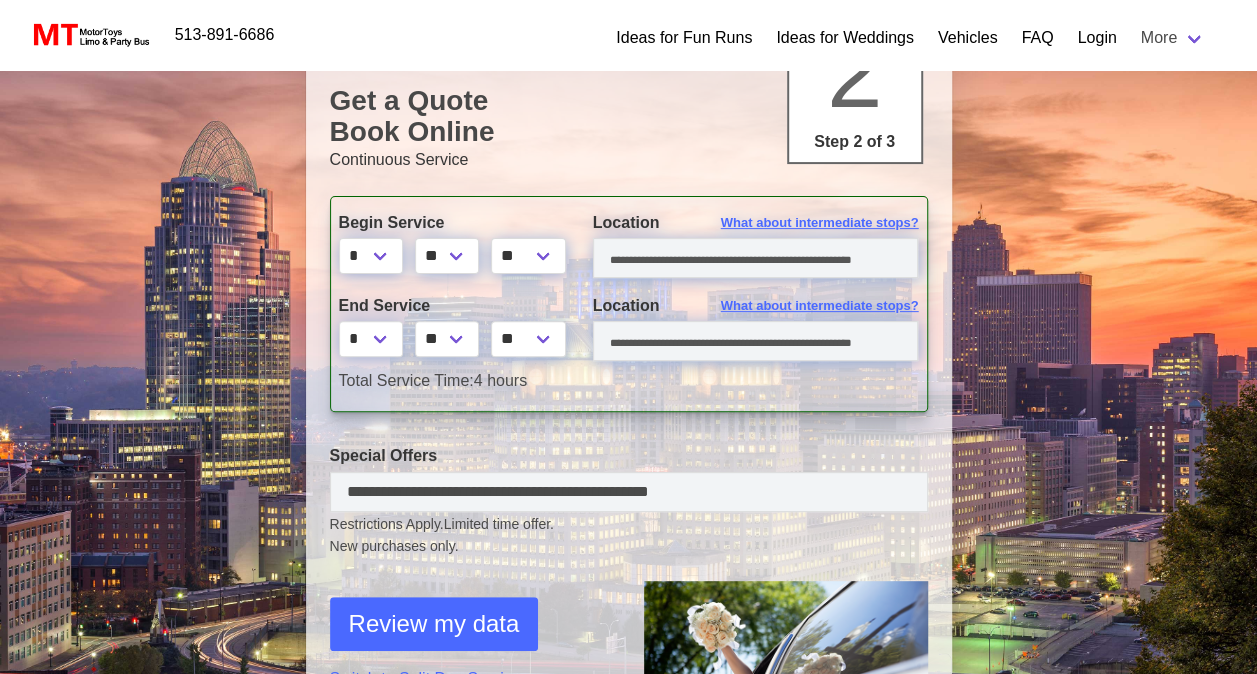 click on "Begin Service * * * * * * * * * ** ** ** ** ** ** ** ** ** ** Location What about intermediate stops? End Service * * * * * * * * * ** ** ** ** ** ** ** ** ** ** Location What about intermediate stops? Total Service Time: 4 hours" at bounding box center [629, 304] 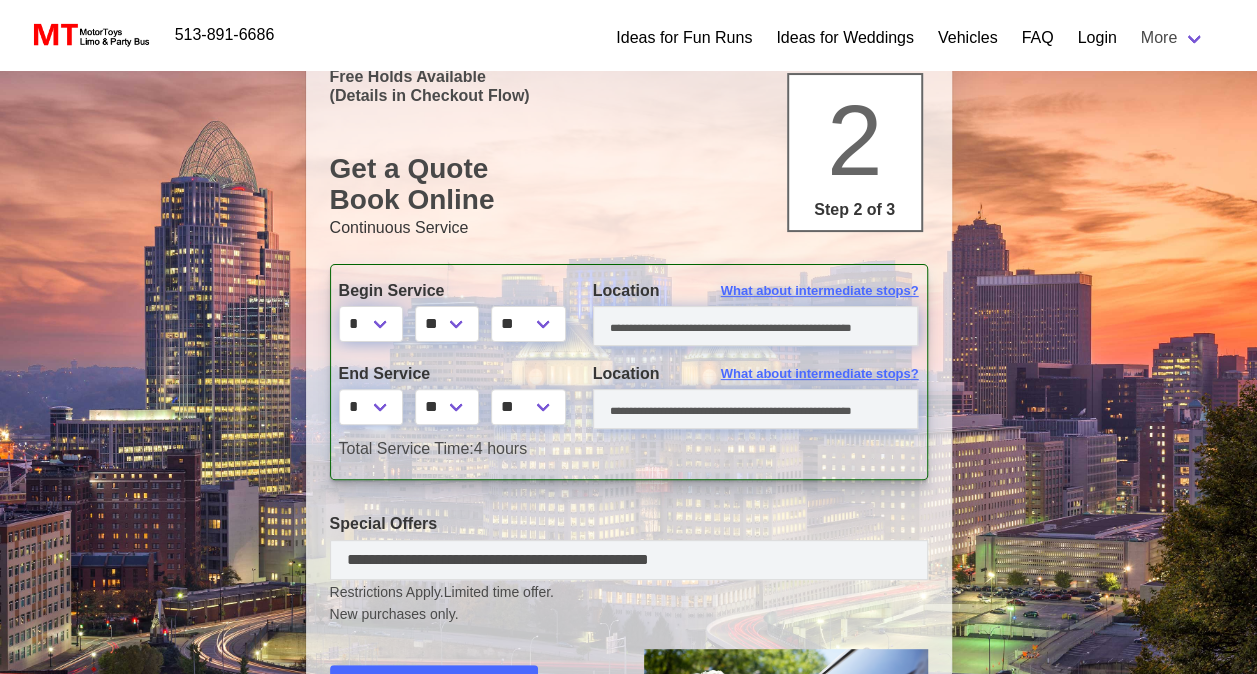 scroll, scrollTop: 0, scrollLeft: 0, axis: both 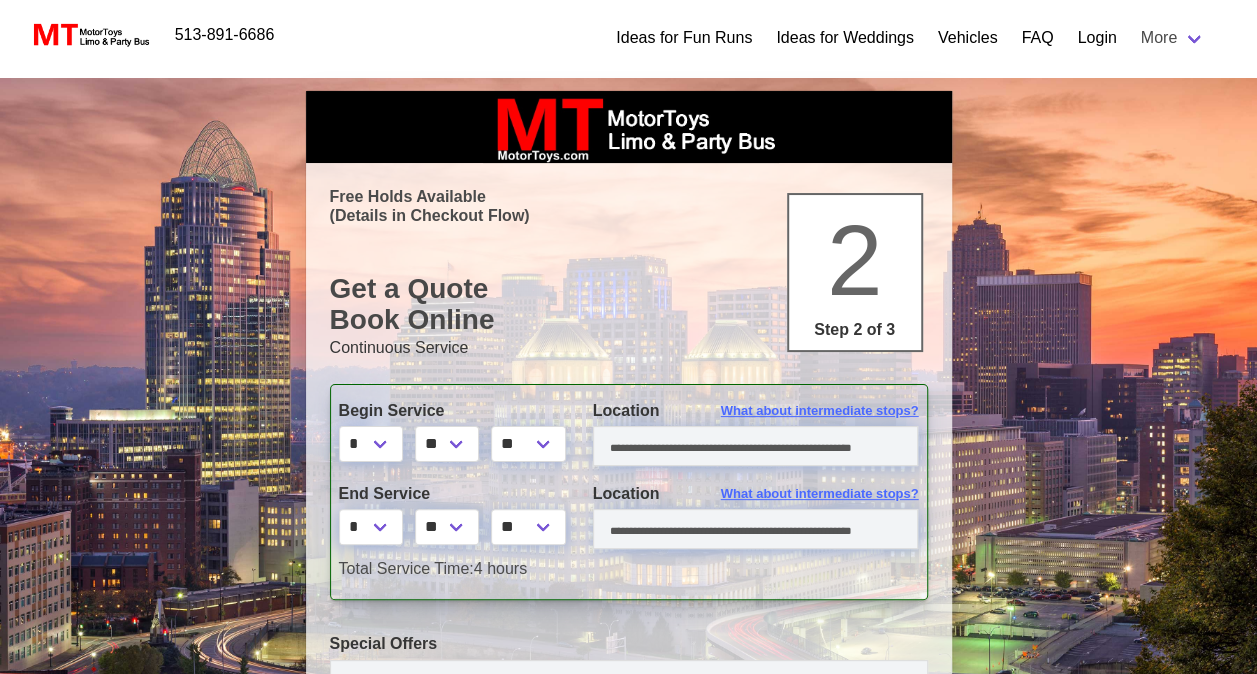 drag, startPoint x: 479, startPoint y: 520, endPoint x: 387, endPoint y: 205, distance: 328.16003 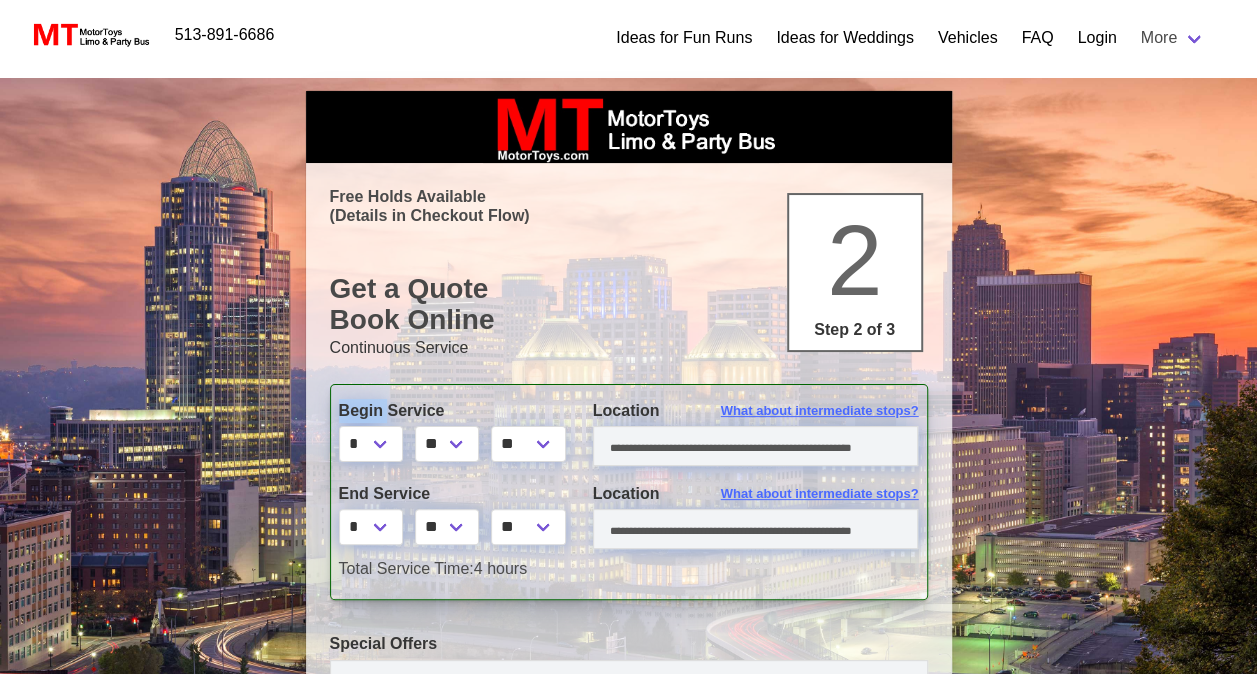 click on "Begin Service" at bounding box center (451, 411) 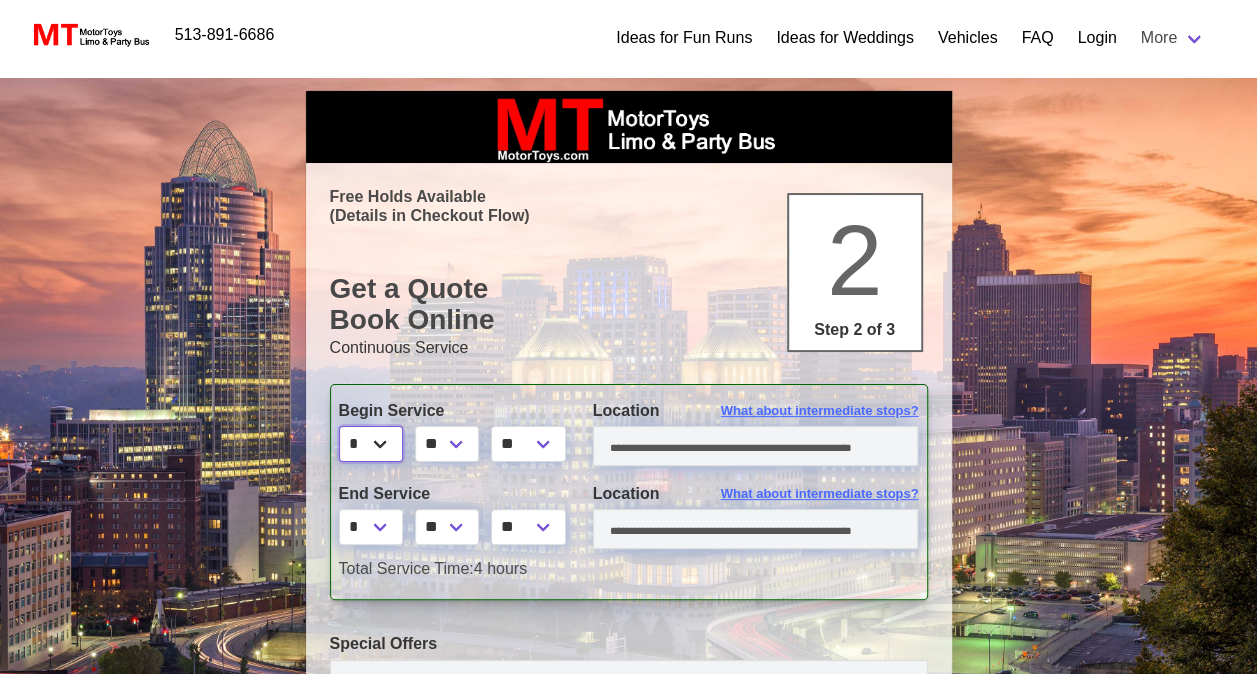 click on "* * * * * * * * * ** ** **" at bounding box center [371, 444] 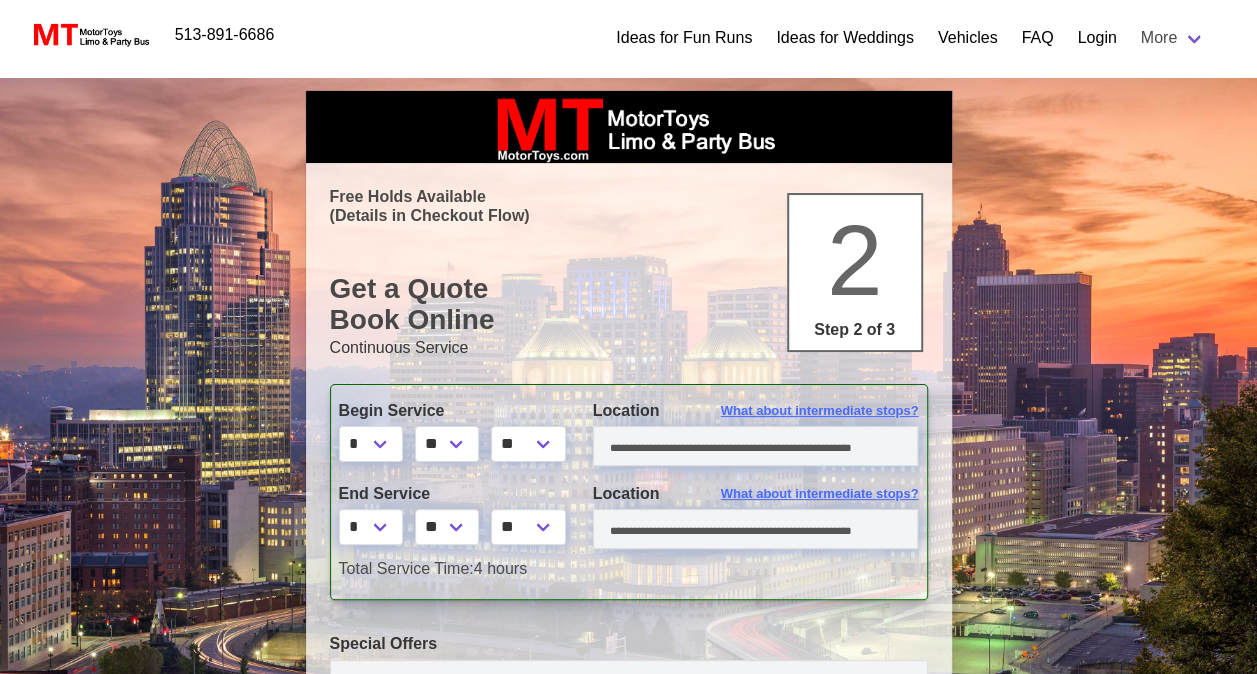 click on "Get a Quote Book Online 2 Step 2 of 3" at bounding box center (629, 304) 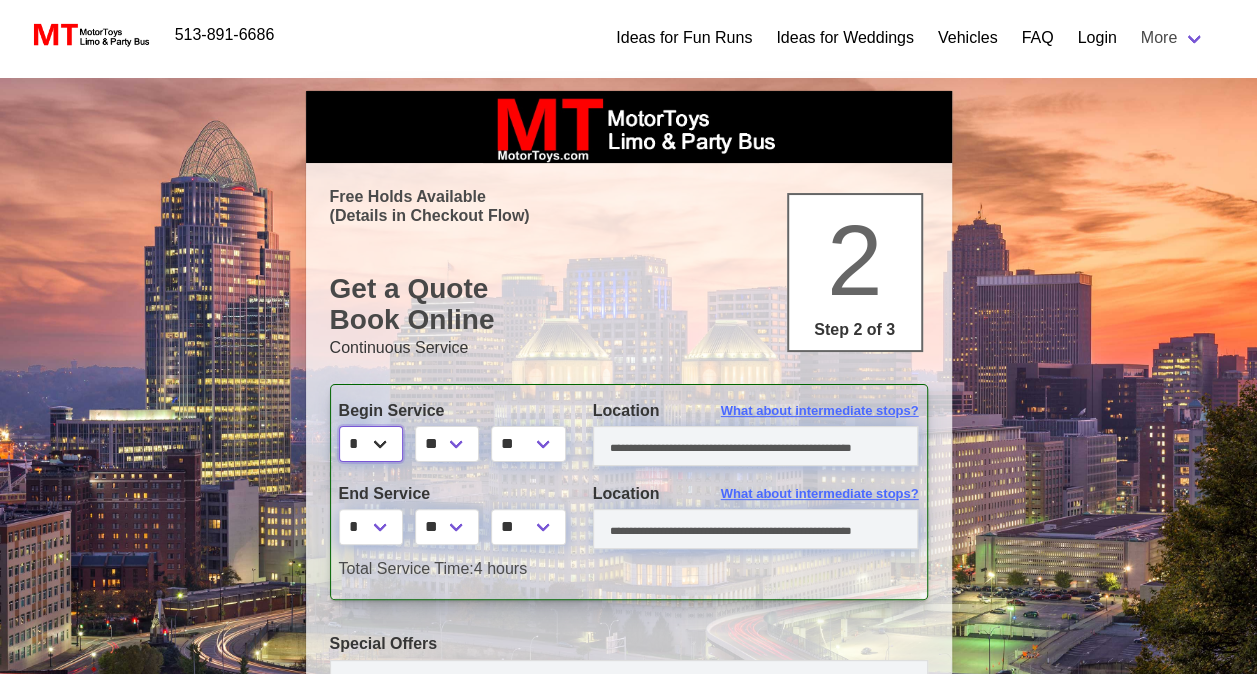 click on "* * * * * * * * * ** ** **" at bounding box center (371, 444) 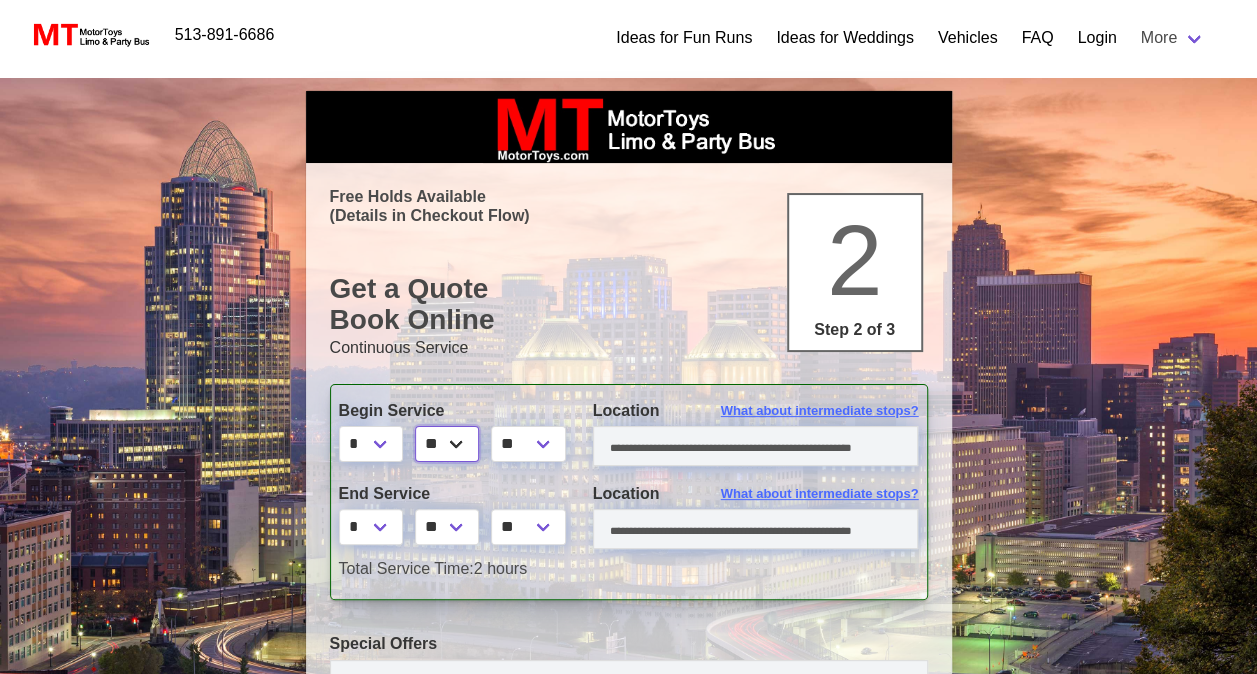 click on "** ** ** **" at bounding box center [447, 444] 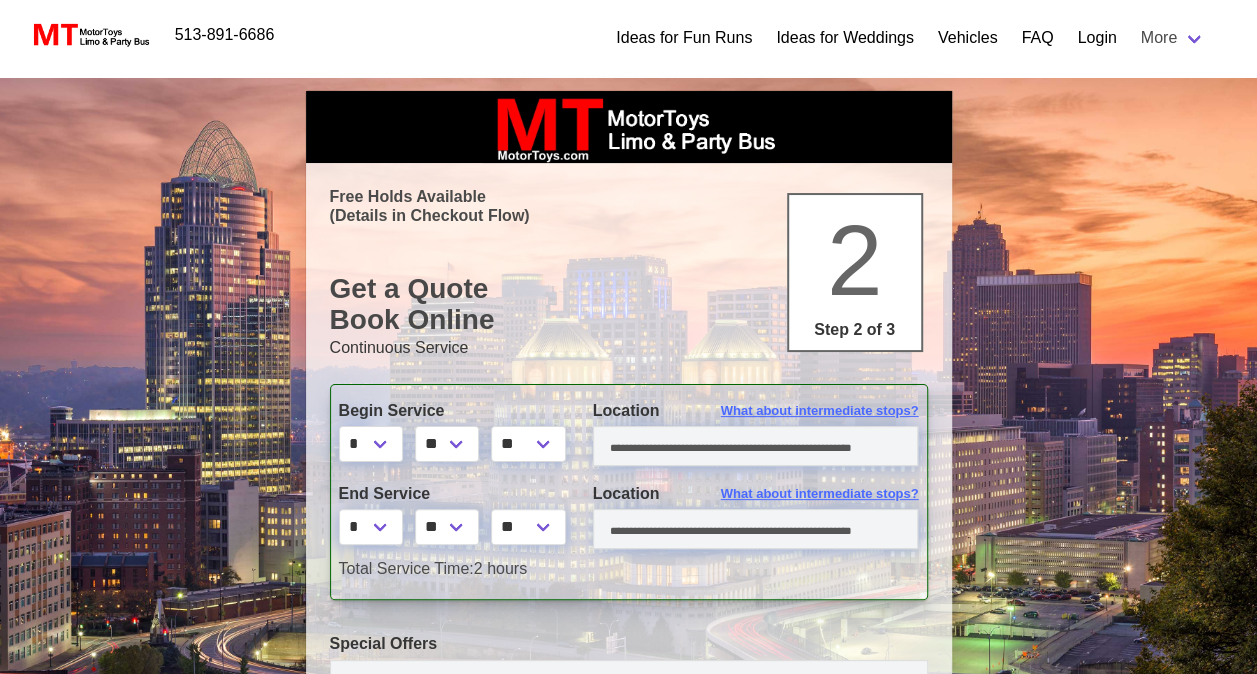 click on "Begin Service * * * * * * * * * ** ** ** ** ** ** ** ** ** ** Location What about intermediate stops? End Service * * * * * * * * * ** ** ** ** ** ** ** ** ** ** Location What about intermediate stops? Total Service Time: 2 hours" at bounding box center (629, 492) 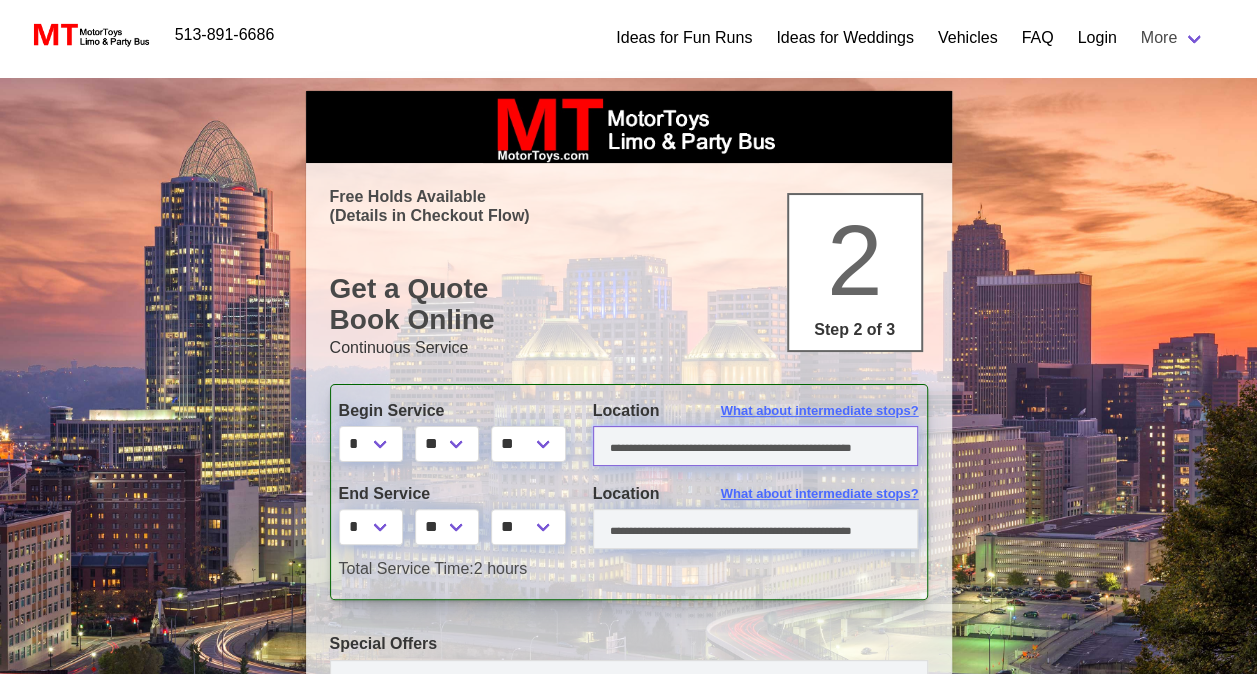 click at bounding box center (756, 446) 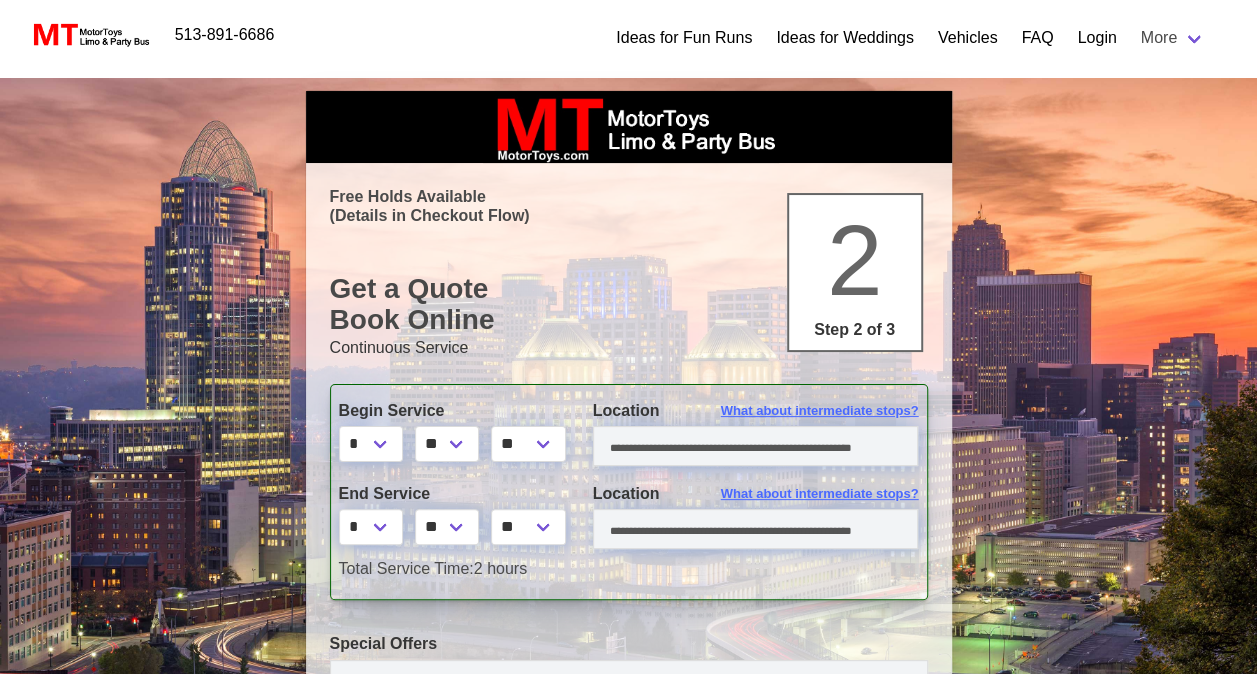 click on "Get a Quote Book Online 2 Step 2 of 3 Continuous Service Begin Service * * * * * * * * * ** ** ** ** ** ** ** ** ** ** Location What about intermediate stops? End Service * * * * * * * * * ** ** ** ** ** ** ** ** ** ** Location What about intermediate stops? Total Service Time: 2 hours Special Offers Restrictions Apply." at bounding box center (629, 708) 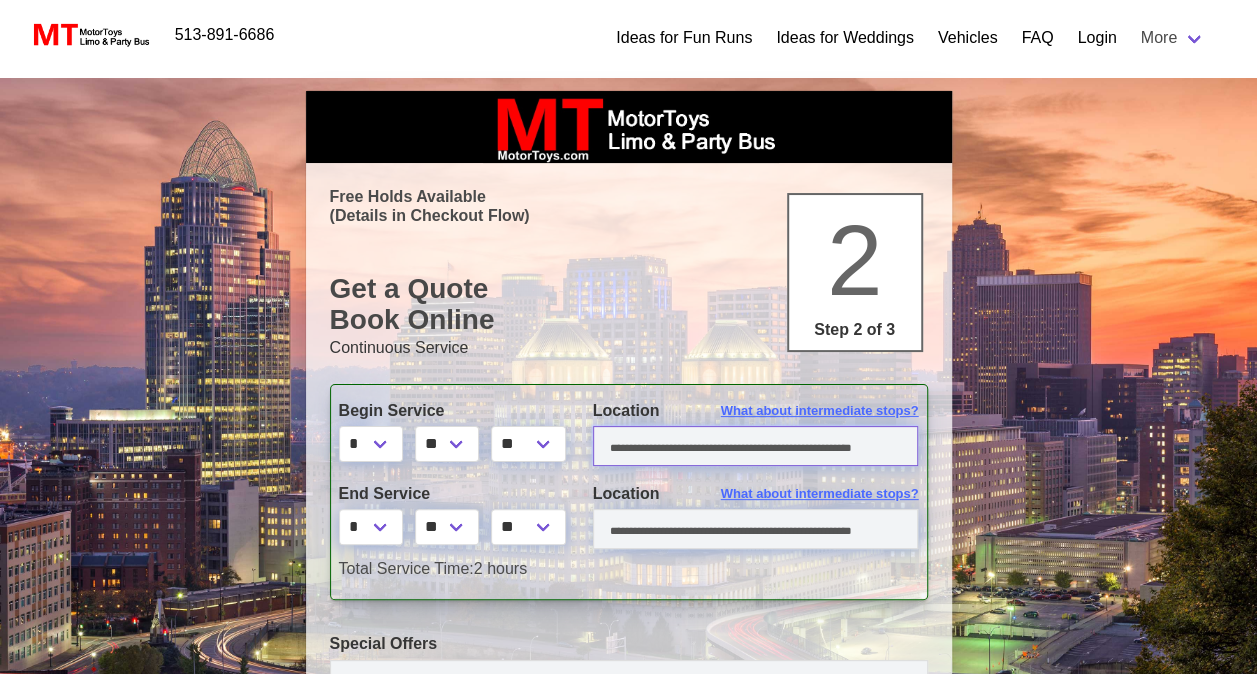 click at bounding box center [756, 446] 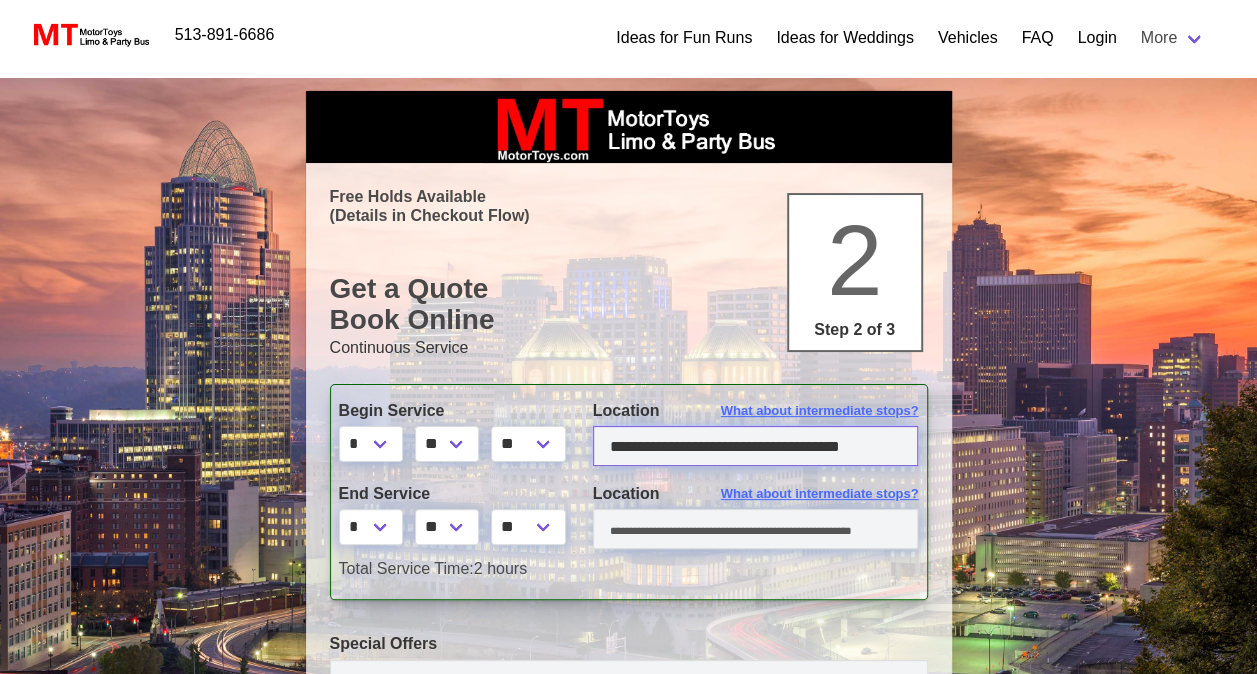 scroll, scrollTop: 0, scrollLeft: 2, axis: horizontal 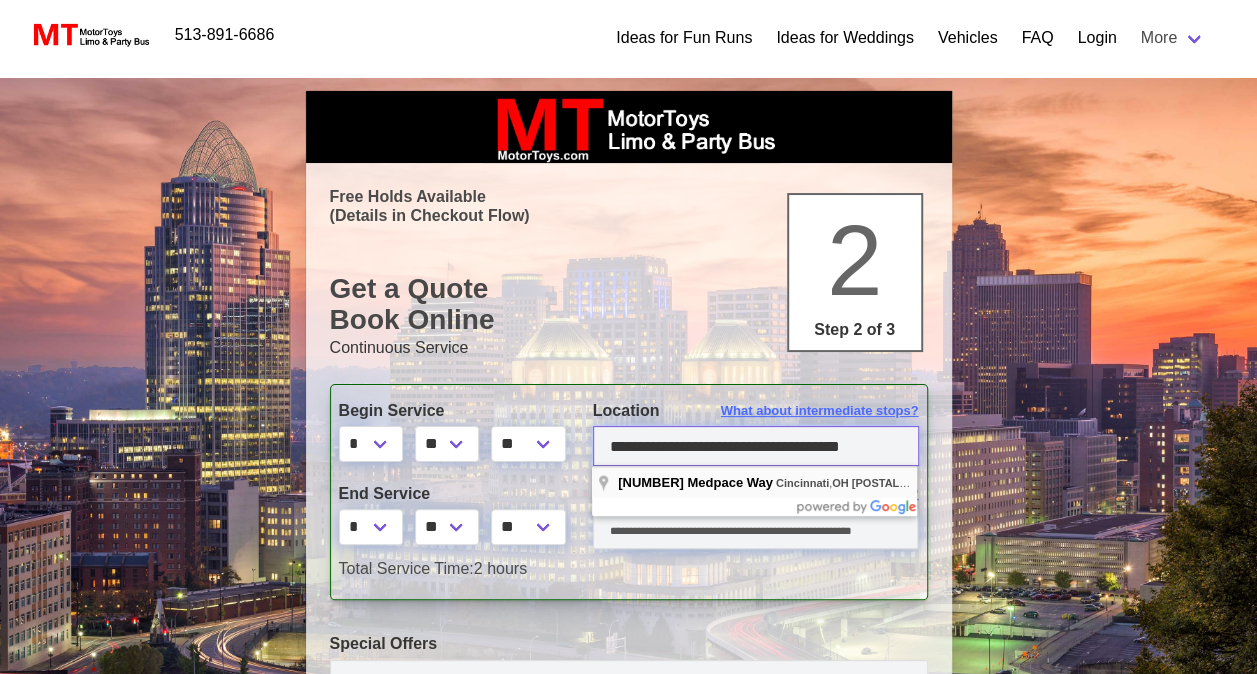 type on "**********" 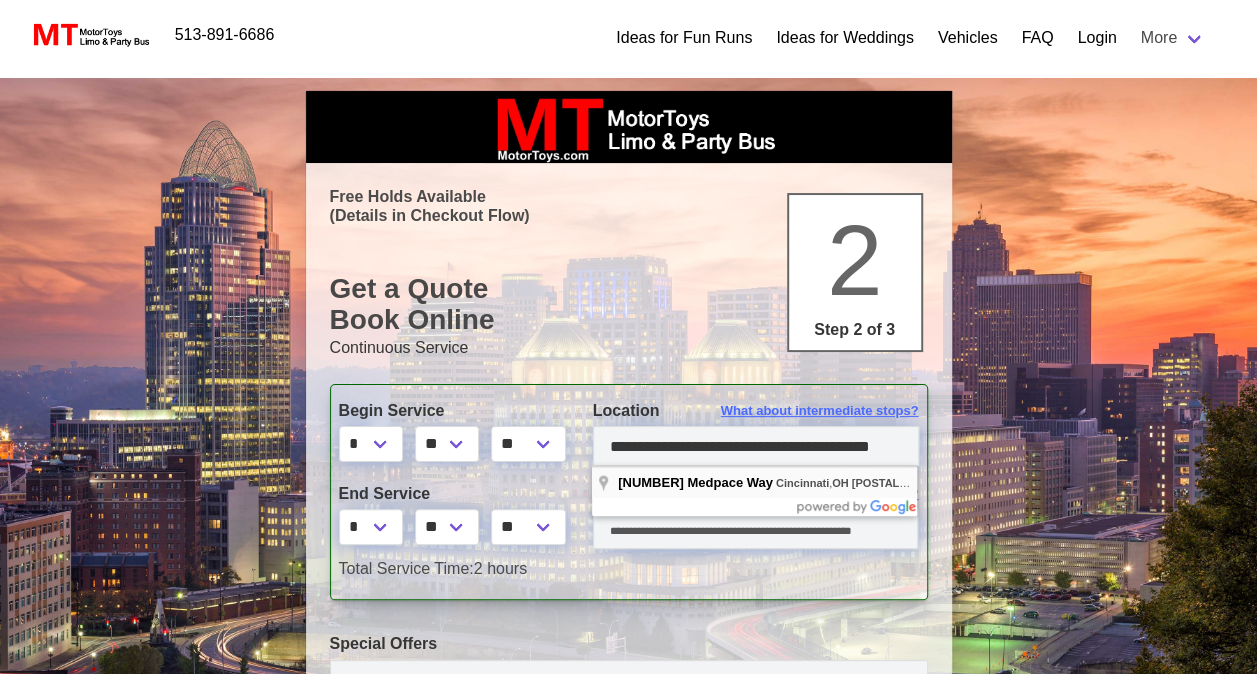 scroll, scrollTop: 0, scrollLeft: 0, axis: both 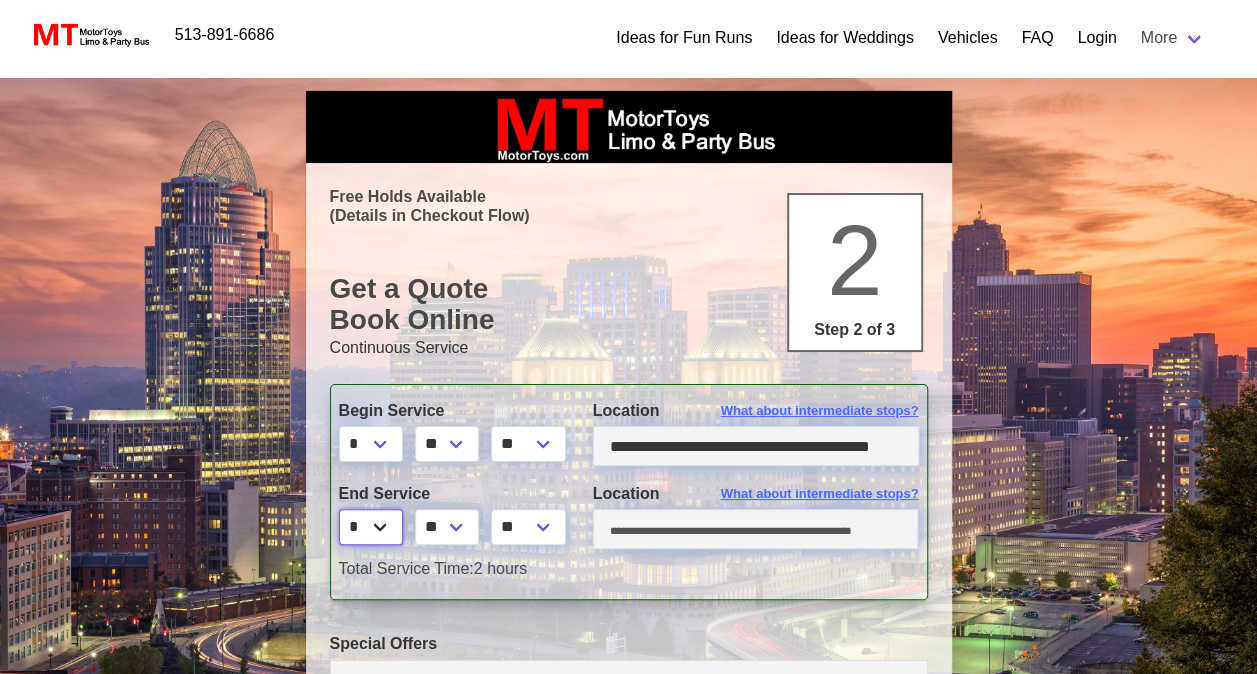click on "* * * * * * * * * ** ** **" at bounding box center [371, 527] 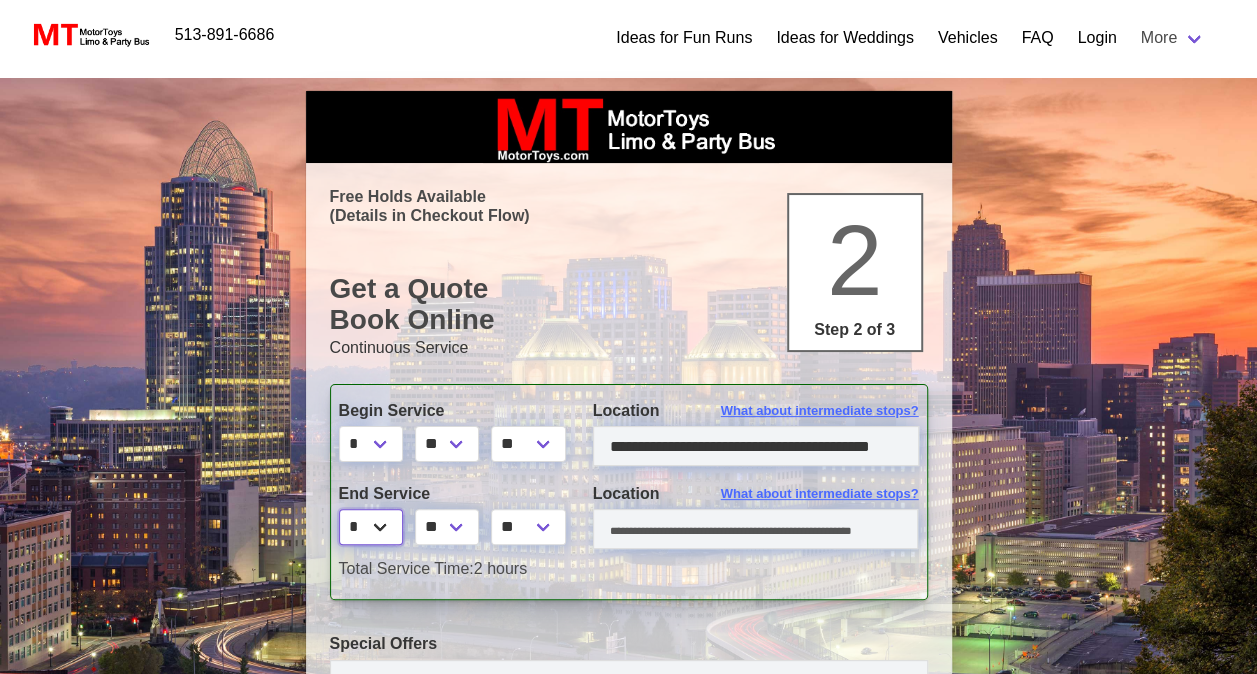click on "* * * * * * * * * ** ** **" at bounding box center [371, 527] 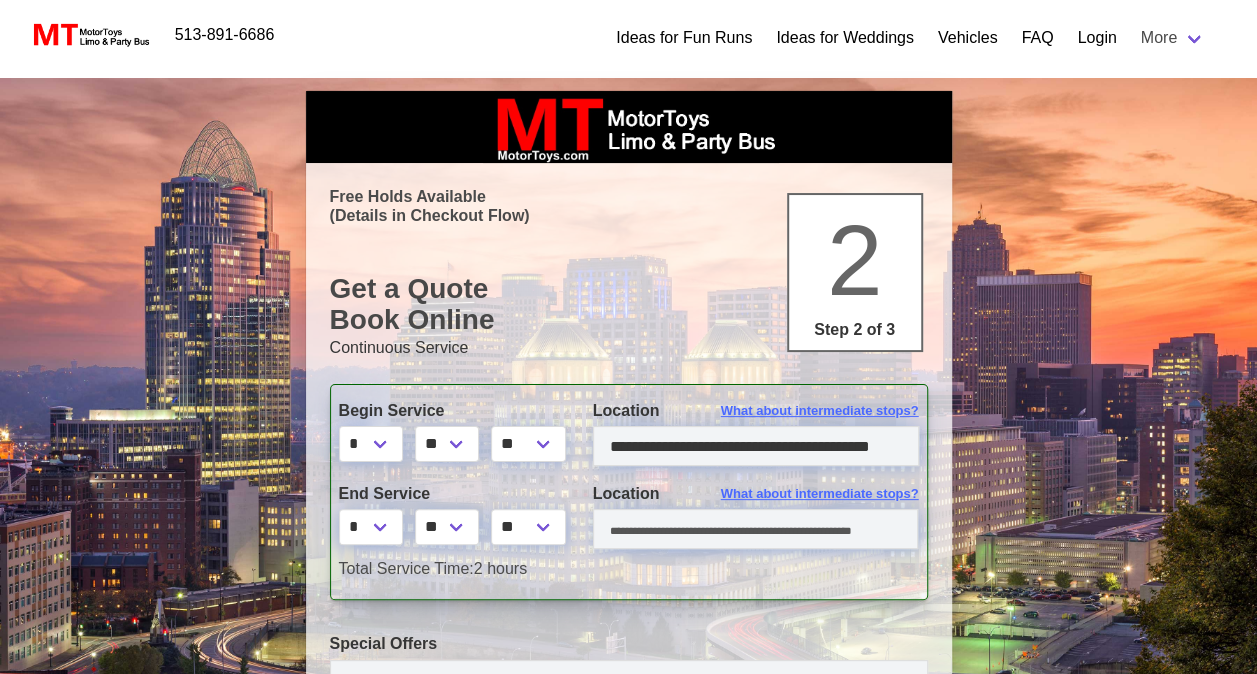 click on "Begin Service" at bounding box center (451, 411) 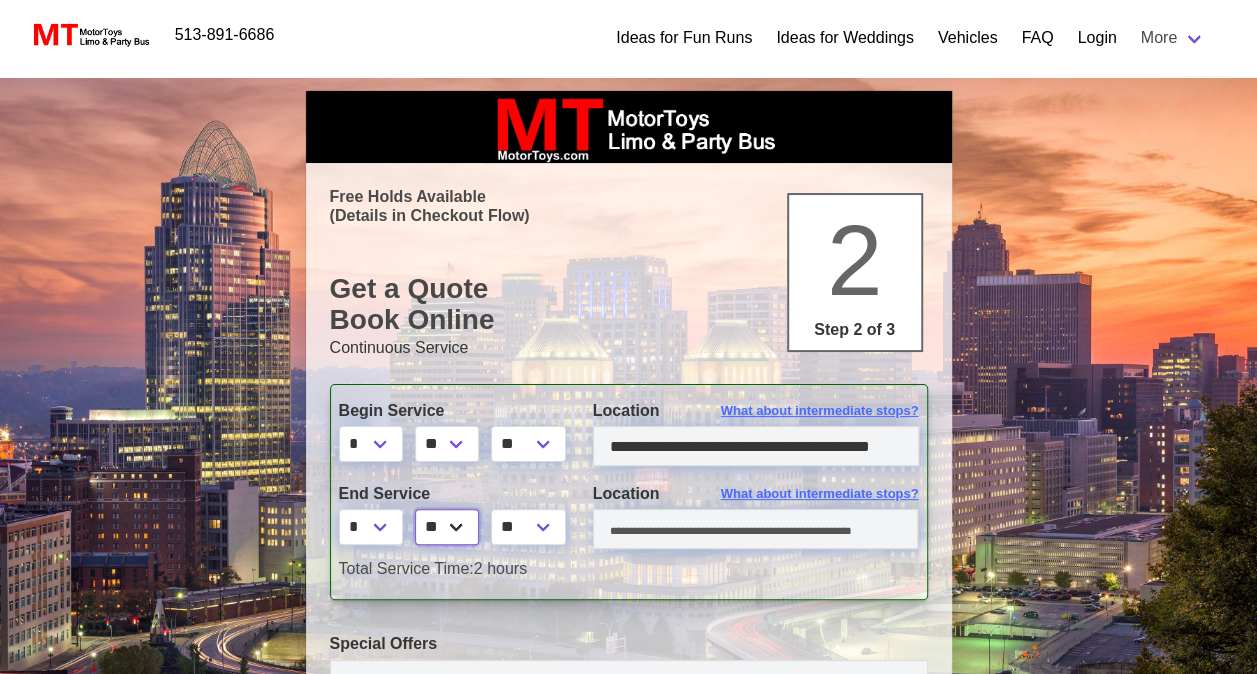 click on "** ** ** **" at bounding box center (447, 527) 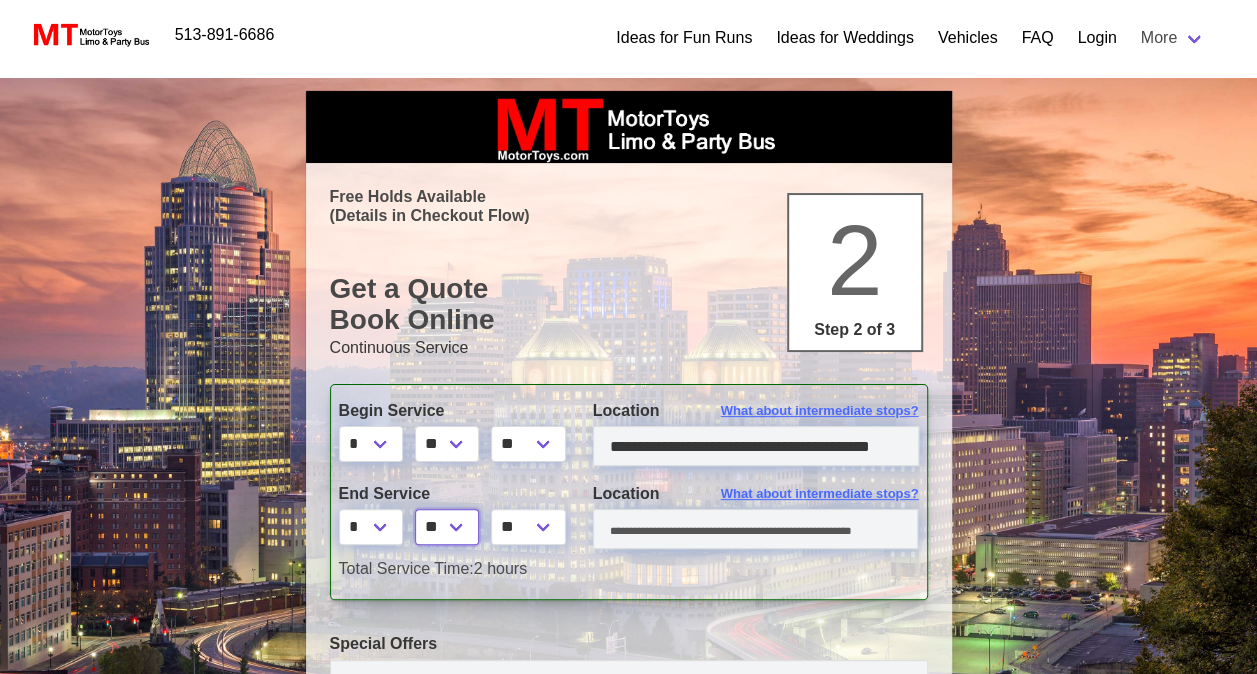 select on "*" 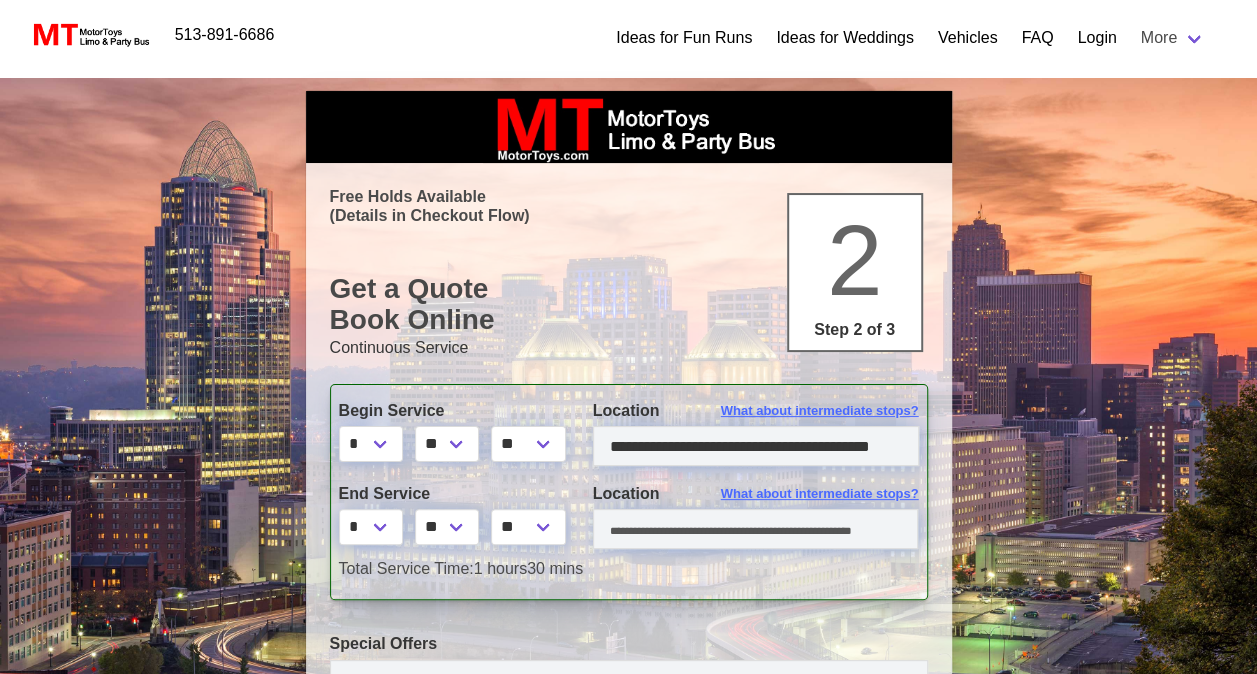 click on "Begin Service * * * * * * * * * ** ** ** ** ** ** ** ** ** **" at bounding box center (451, 436) 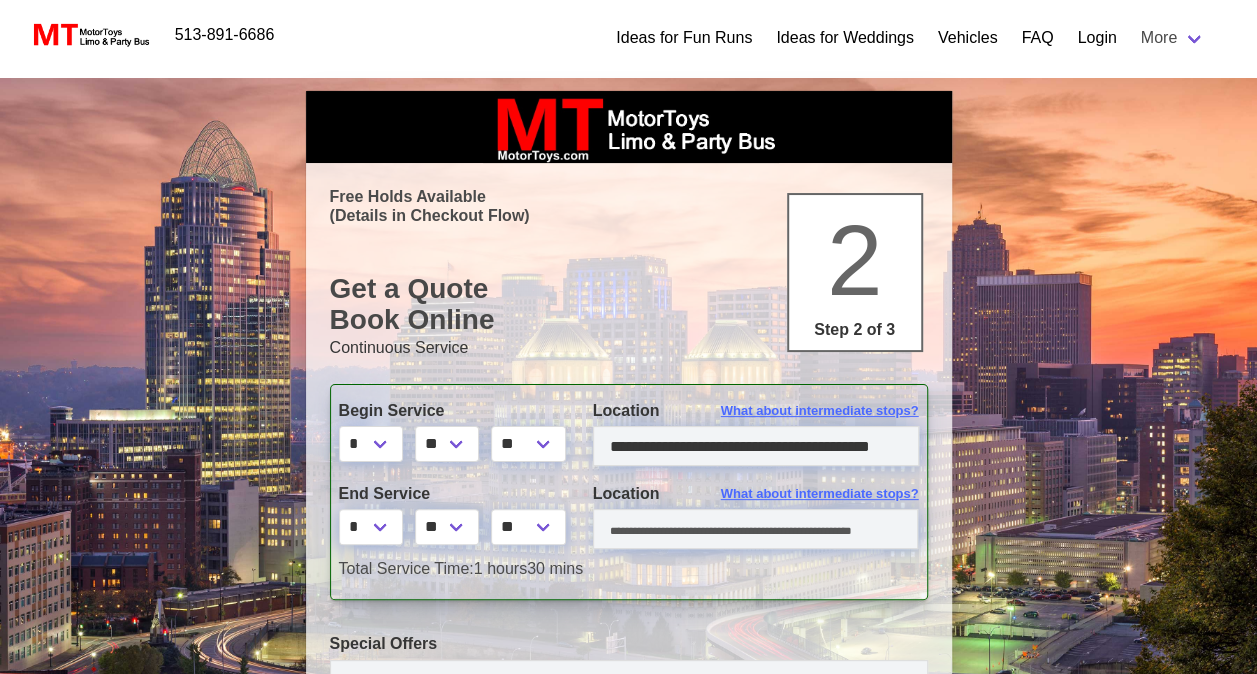 click on "End Service" at bounding box center [451, 494] 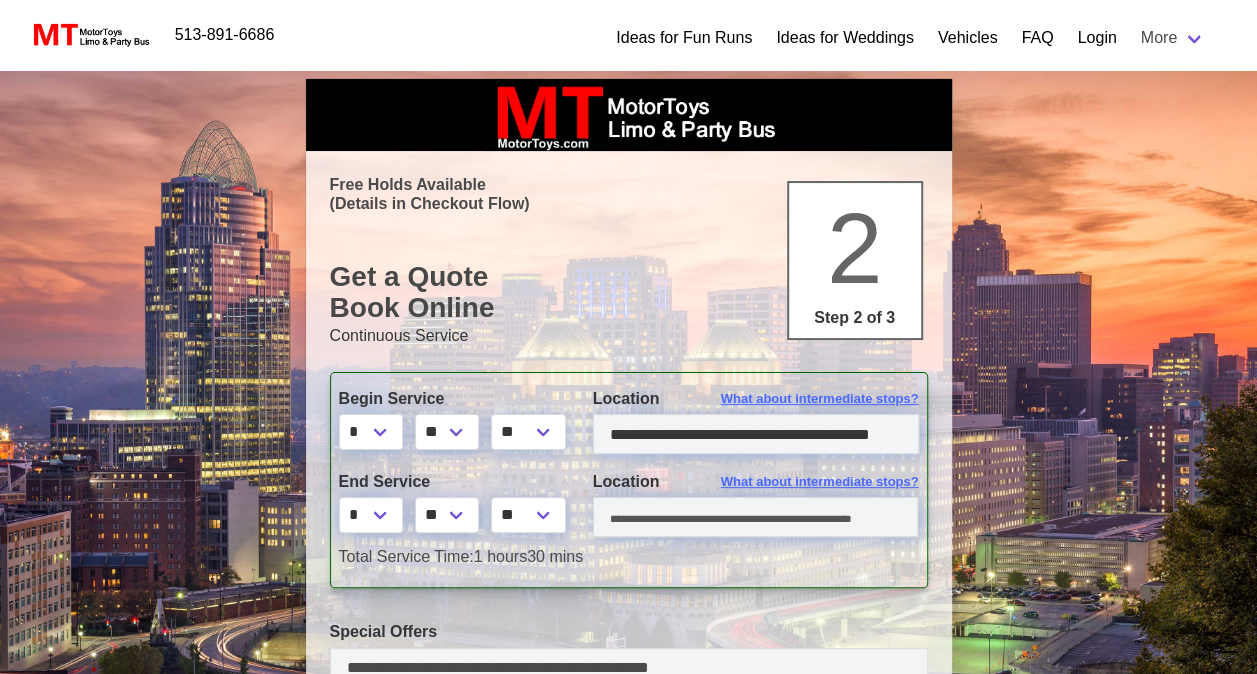 scroll, scrollTop: 14, scrollLeft: 0, axis: vertical 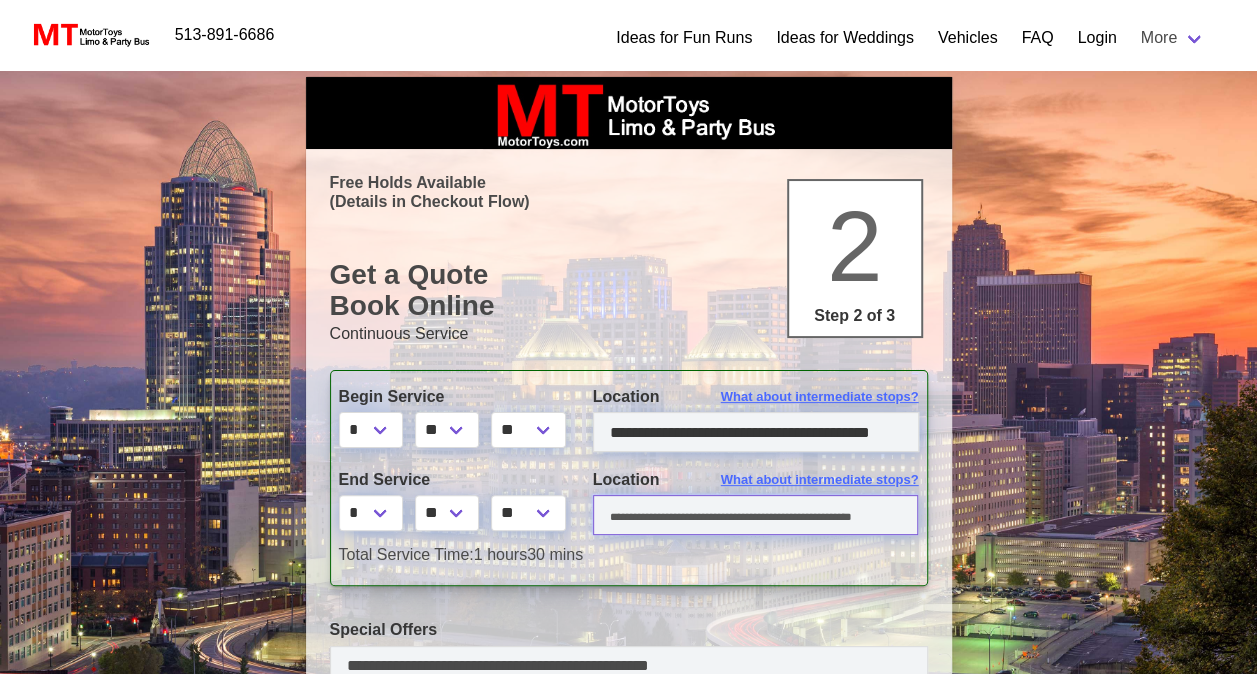 click at bounding box center [756, 515] 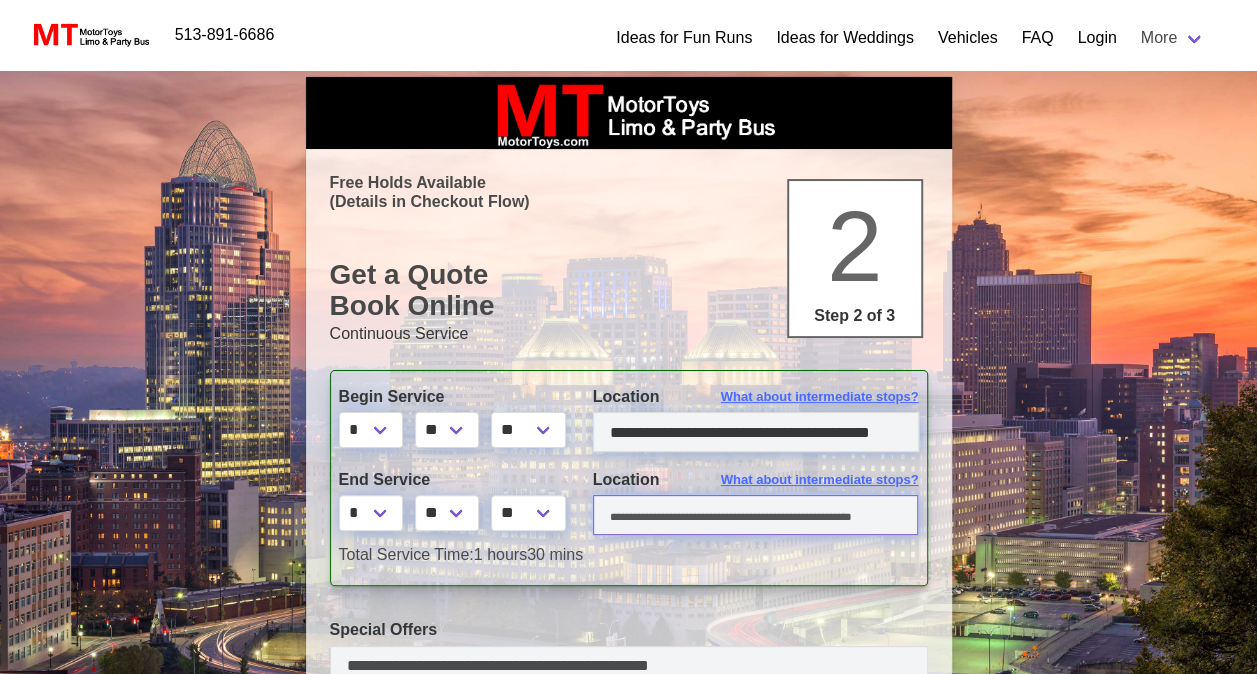 paste on "**********" 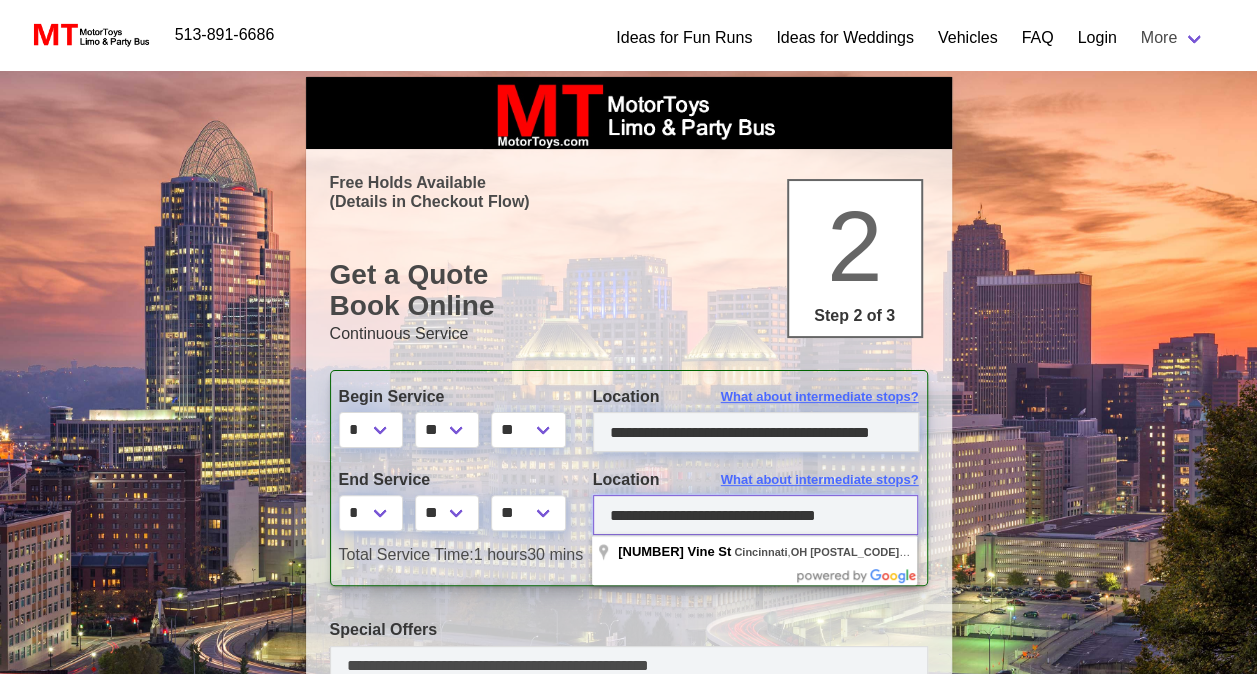 type on "**********" 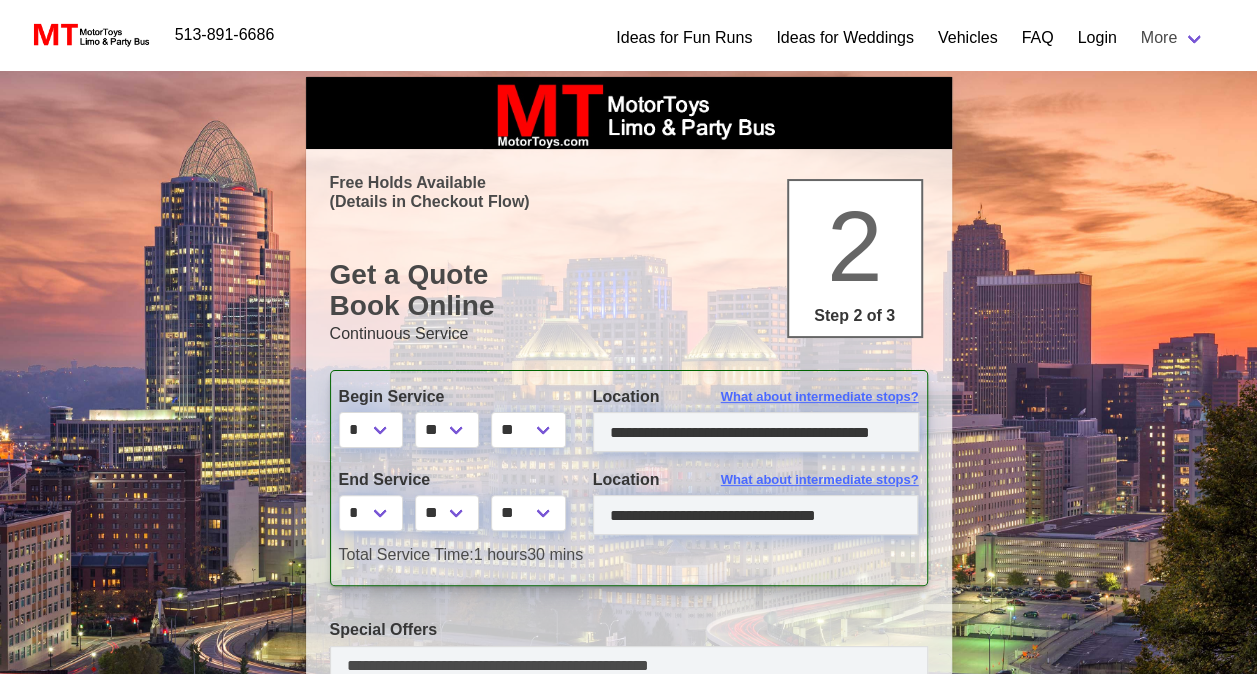 click on "Total Service Time:" at bounding box center [406, 554] 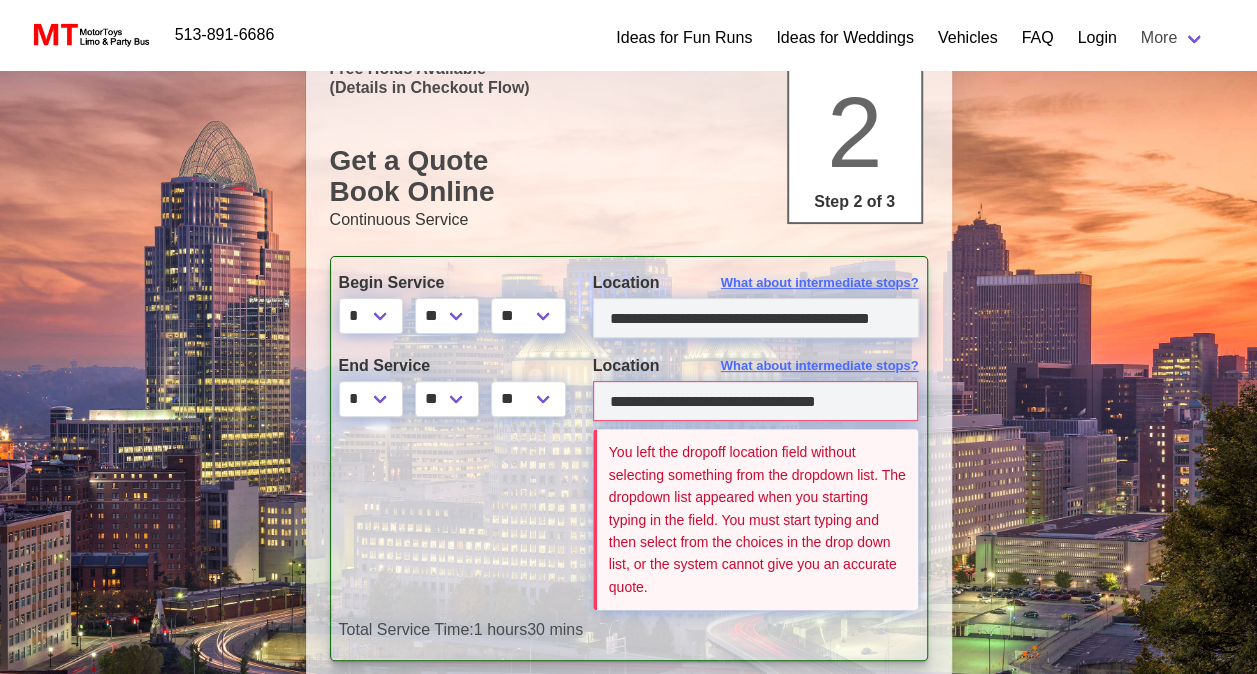 scroll, scrollTop: 130, scrollLeft: 0, axis: vertical 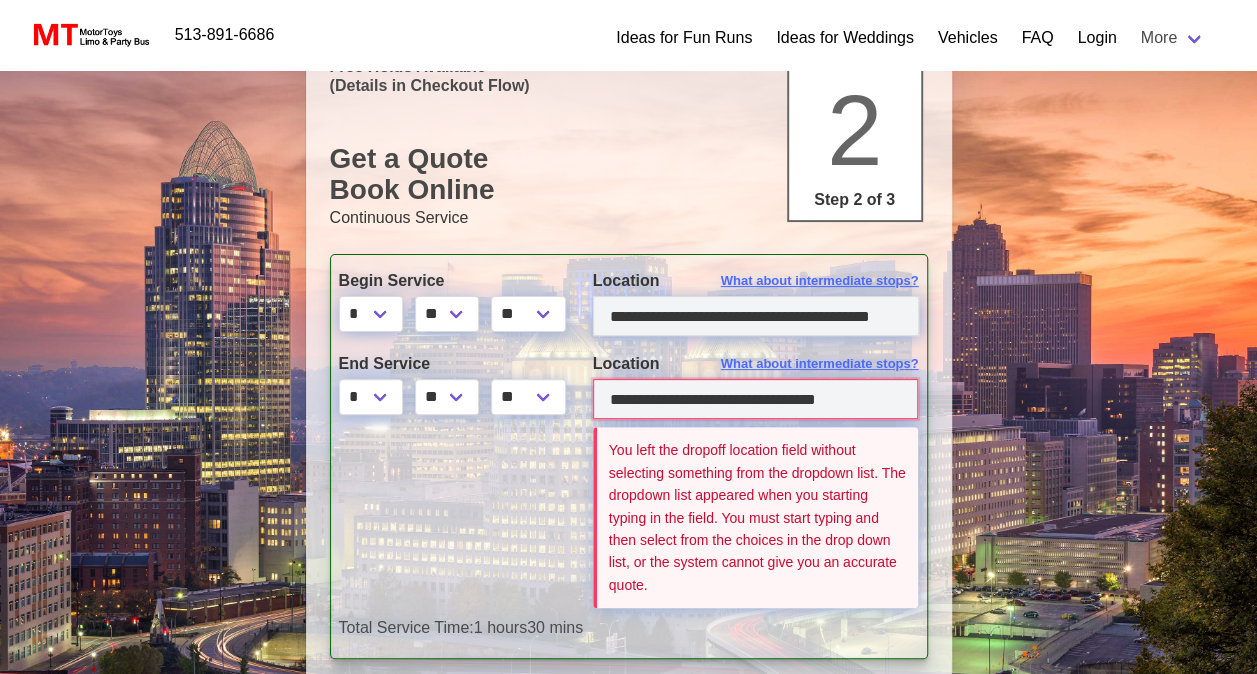 click on "**********" at bounding box center [756, 399] 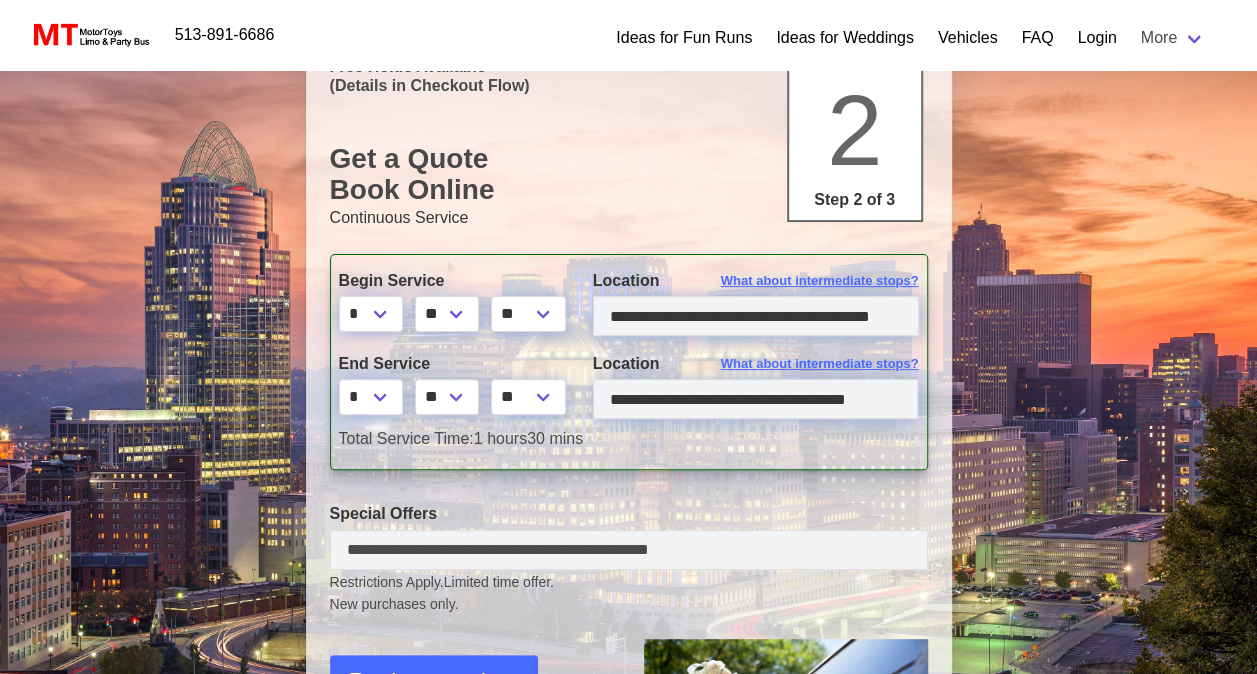 click on "**********" at bounding box center (629, 362) 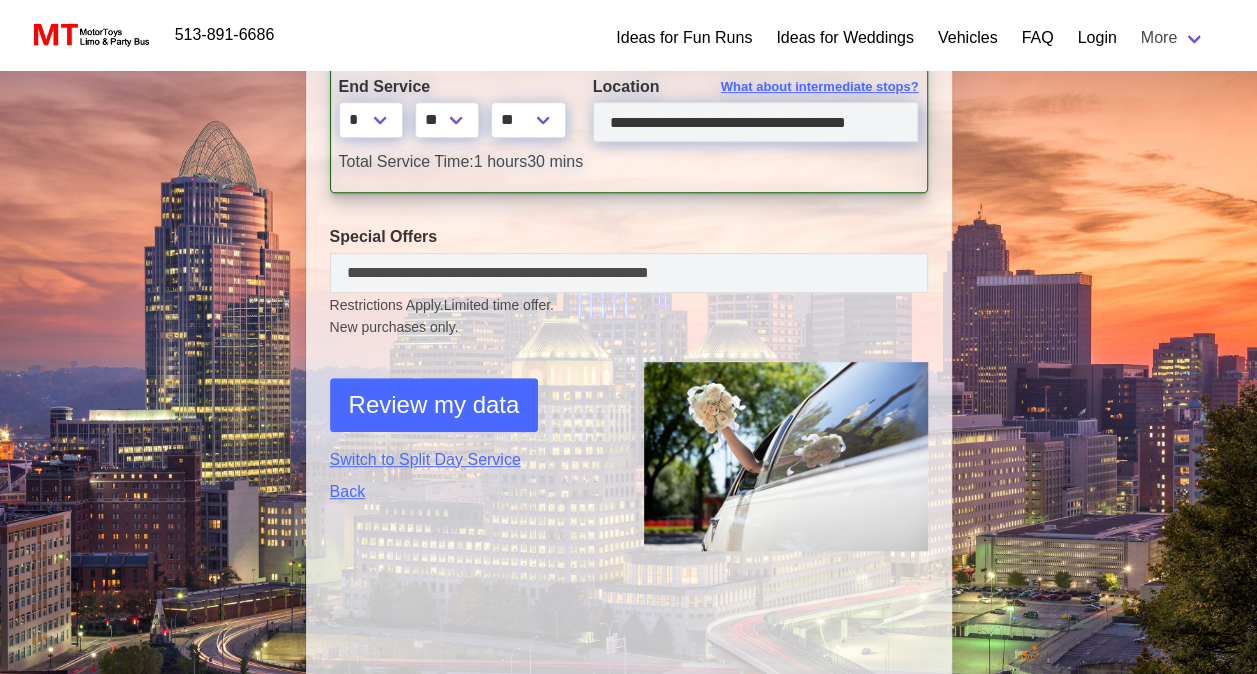 scroll, scrollTop: 410, scrollLeft: 0, axis: vertical 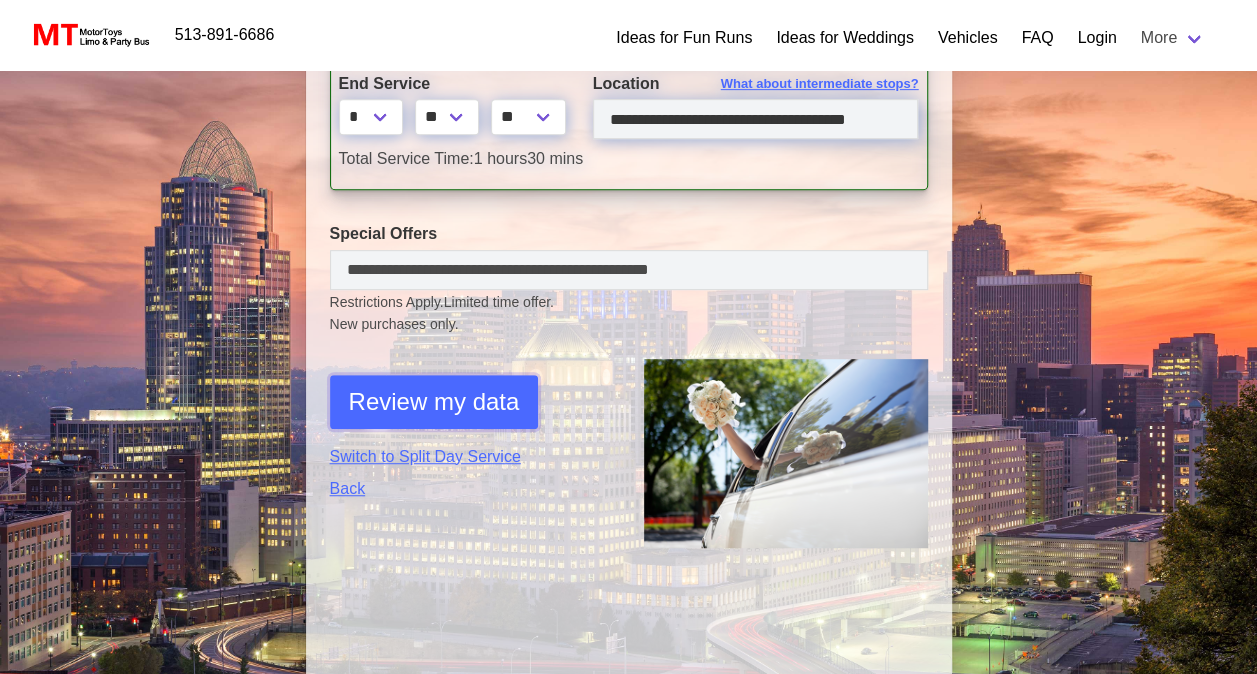 click on "Review my data" at bounding box center (434, 402) 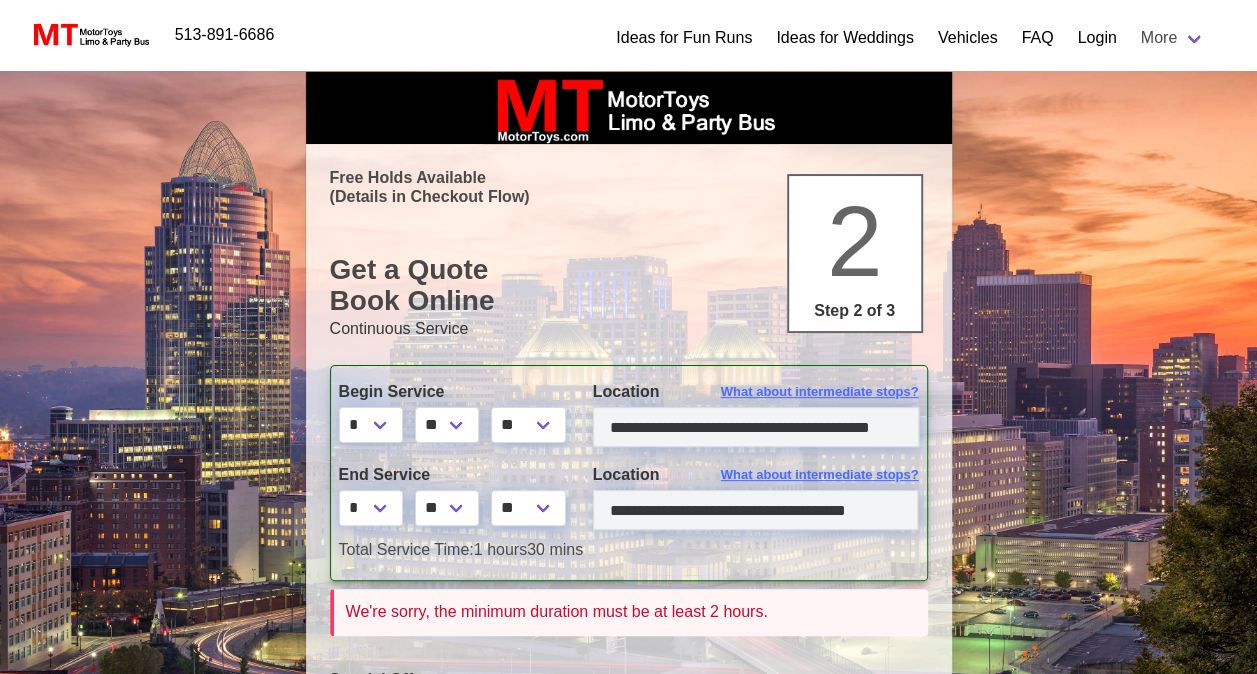 scroll, scrollTop: 0, scrollLeft: 0, axis: both 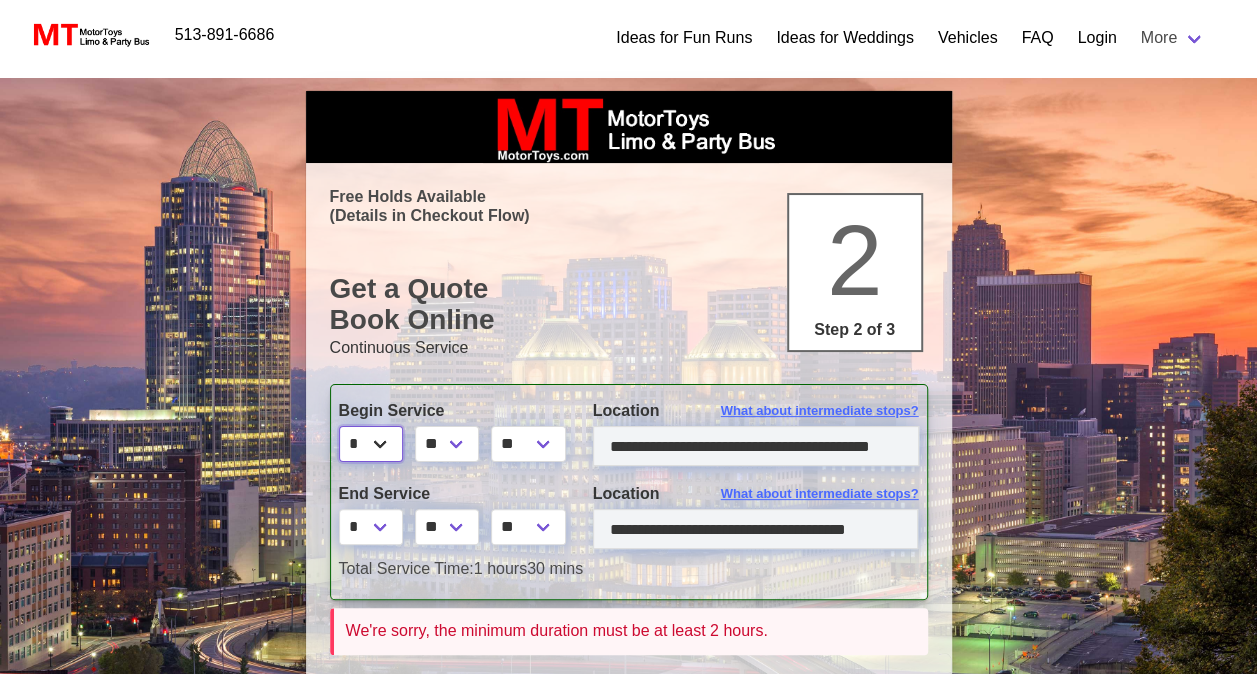 click on "* * * * * * * * * ** ** **" at bounding box center (371, 444) 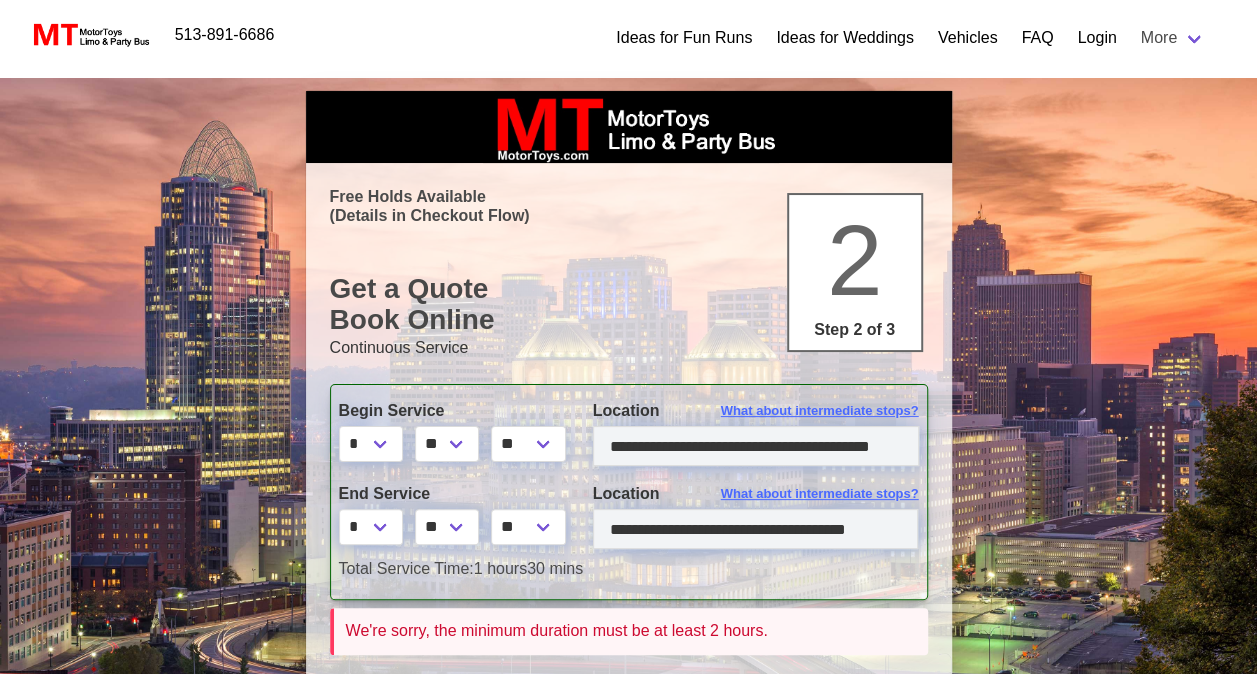 click on "Begin Service * * * * * * * * * ** ** ** ** ** ** ** ** ** **" at bounding box center (451, 430) 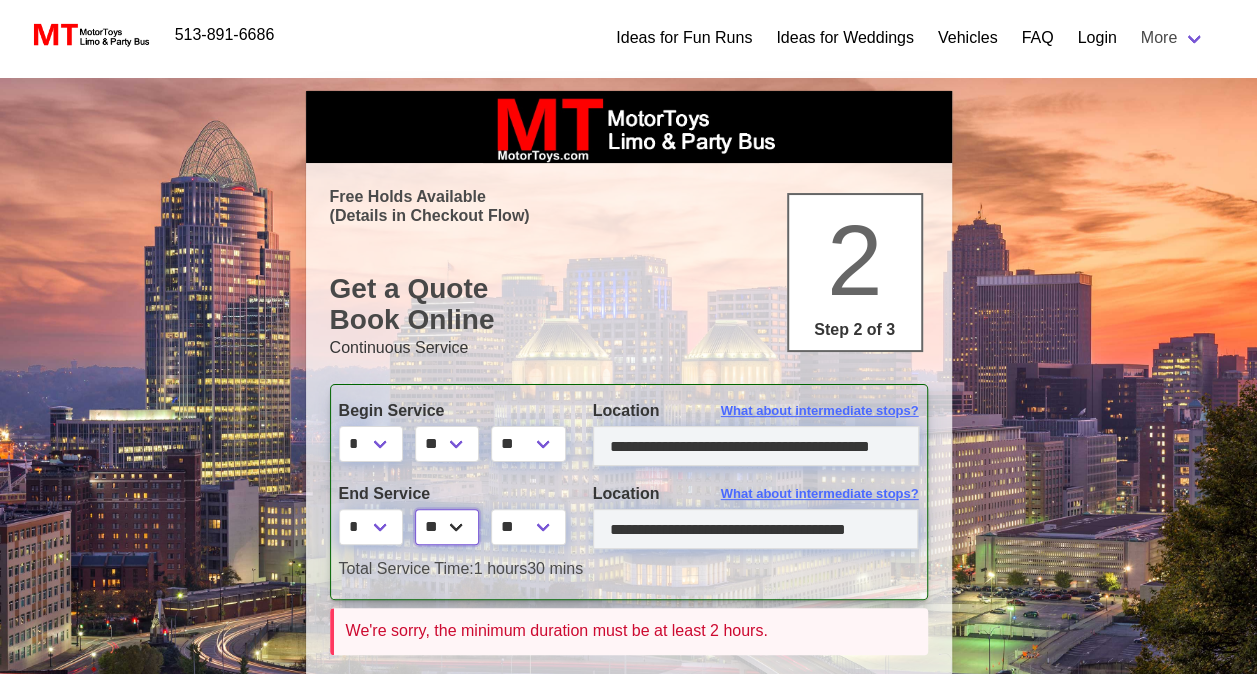 click on "** ** ** **" at bounding box center (447, 527) 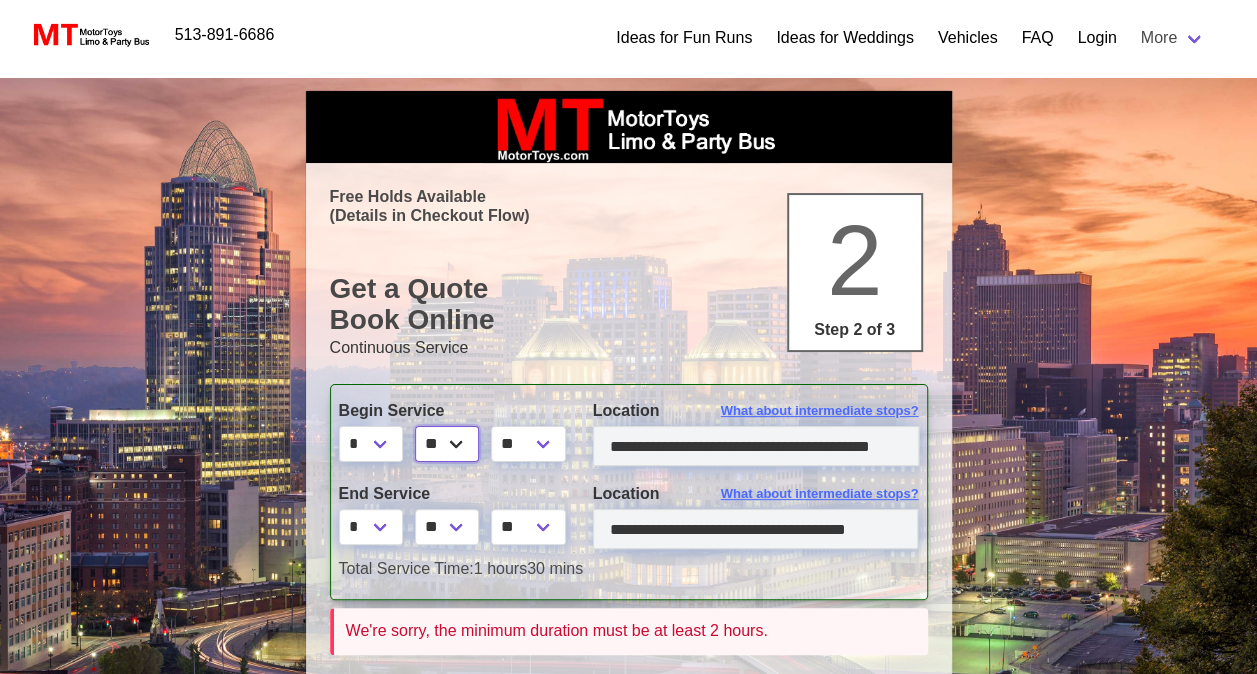click on "** ** ** **" at bounding box center (447, 444) 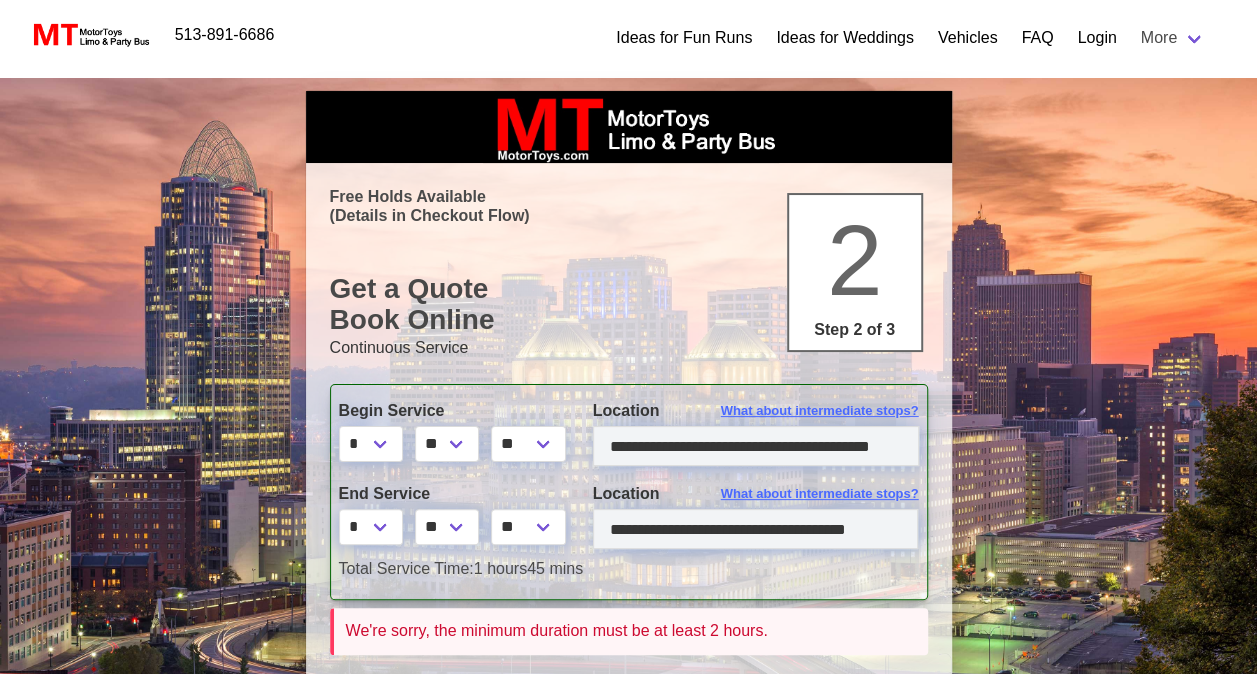 click on "End Service   * * * * * * * * * ** ** **   ** ** ** **   **   **" at bounding box center (451, 519) 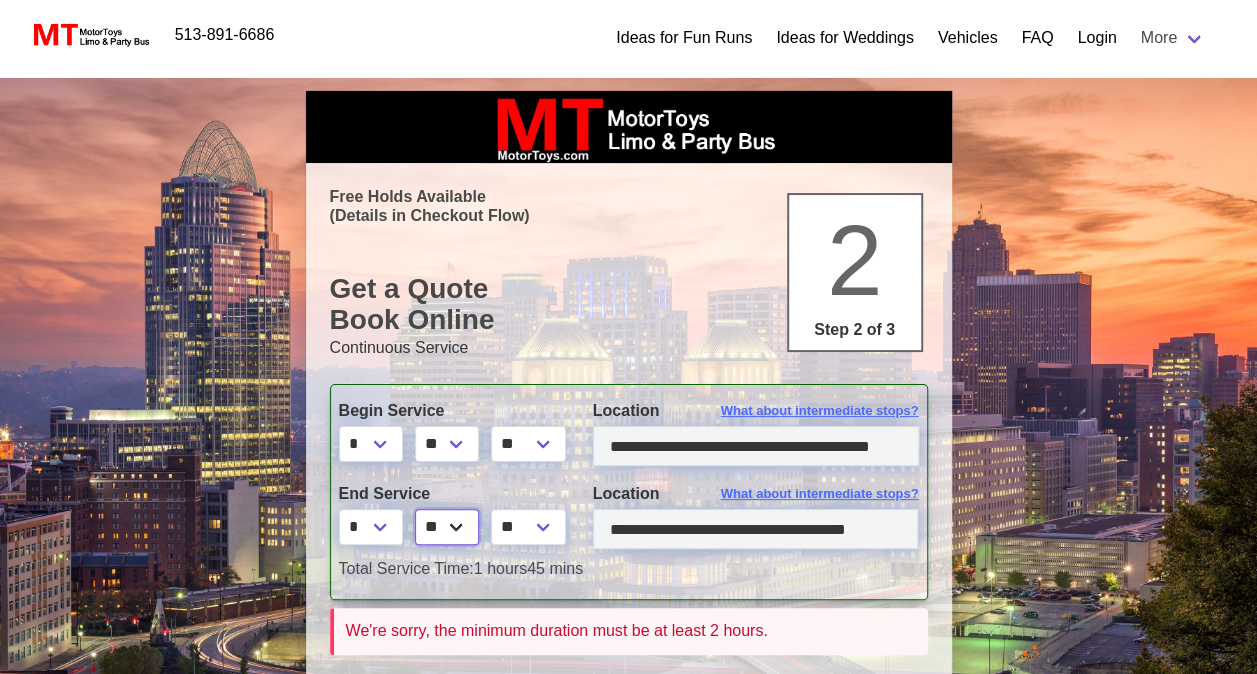click on "** ** ** **" at bounding box center (447, 527) 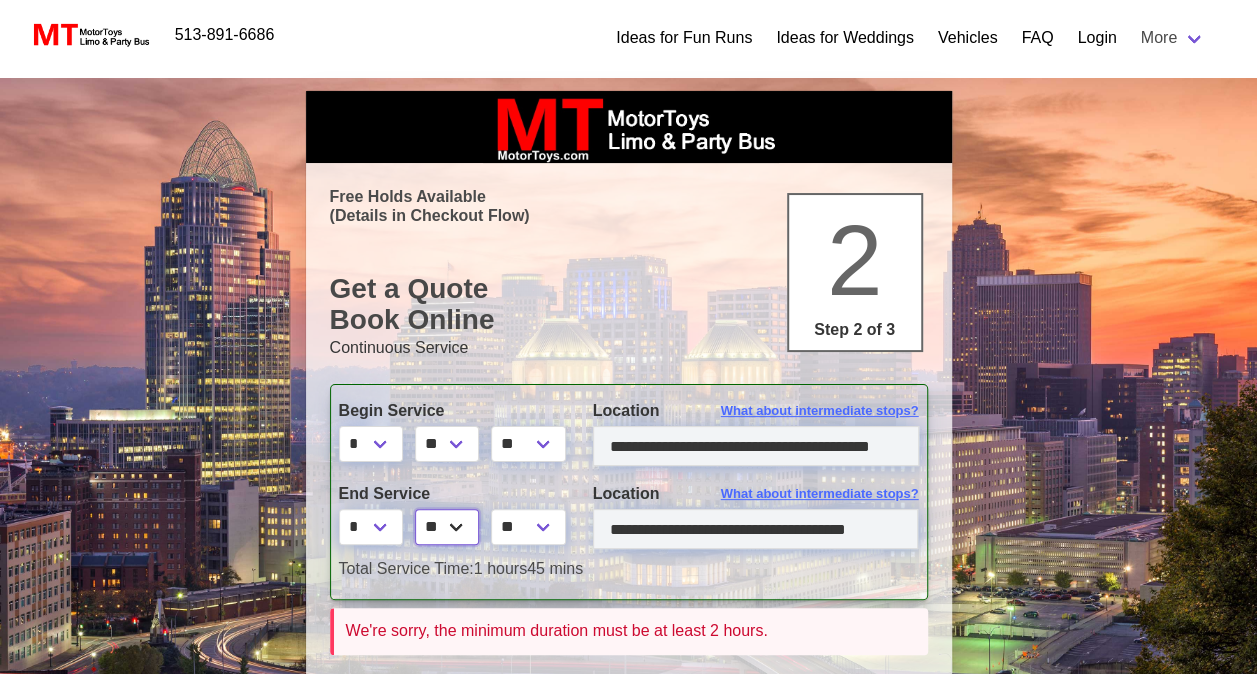 click on "** ** ** **" at bounding box center (447, 527) 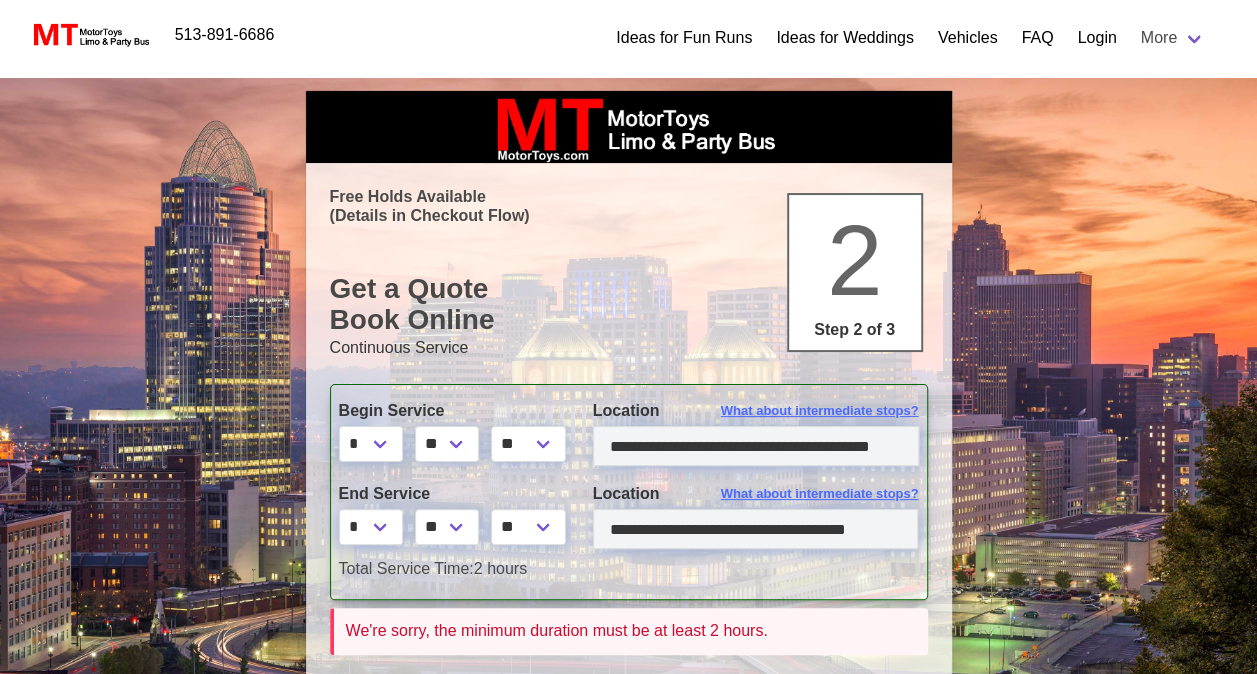 click on "Total Service Time:" at bounding box center [406, 568] 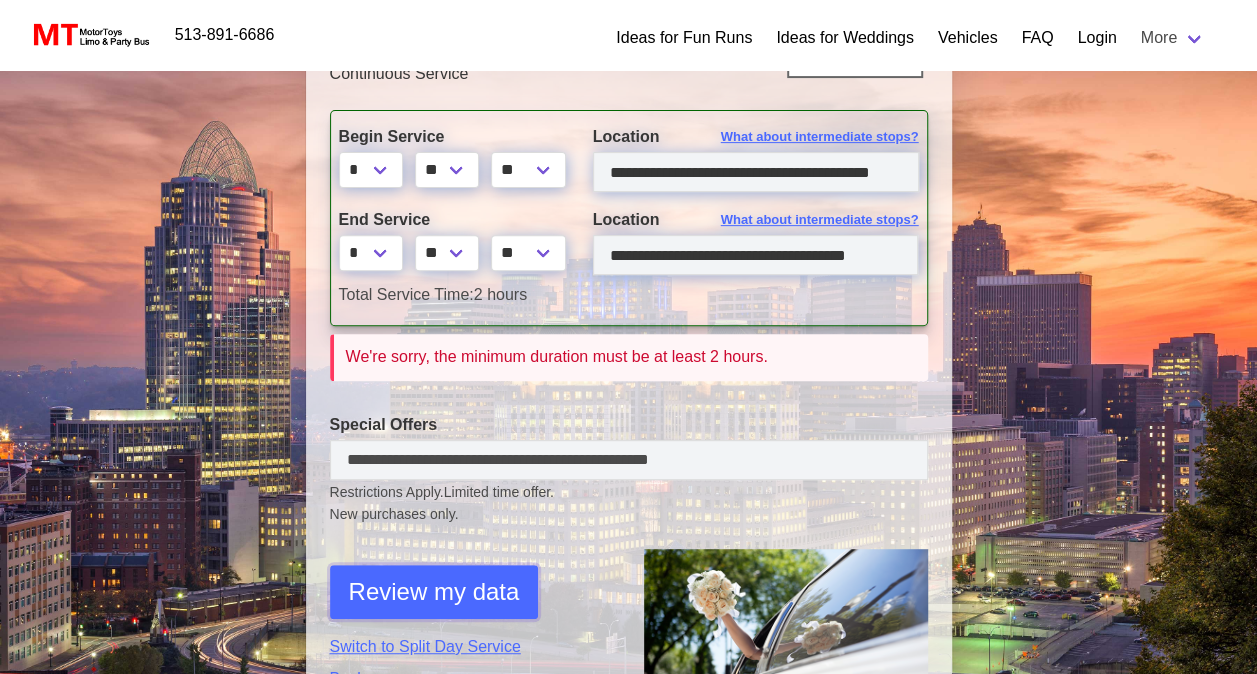 click on "Review my data" at bounding box center [434, 592] 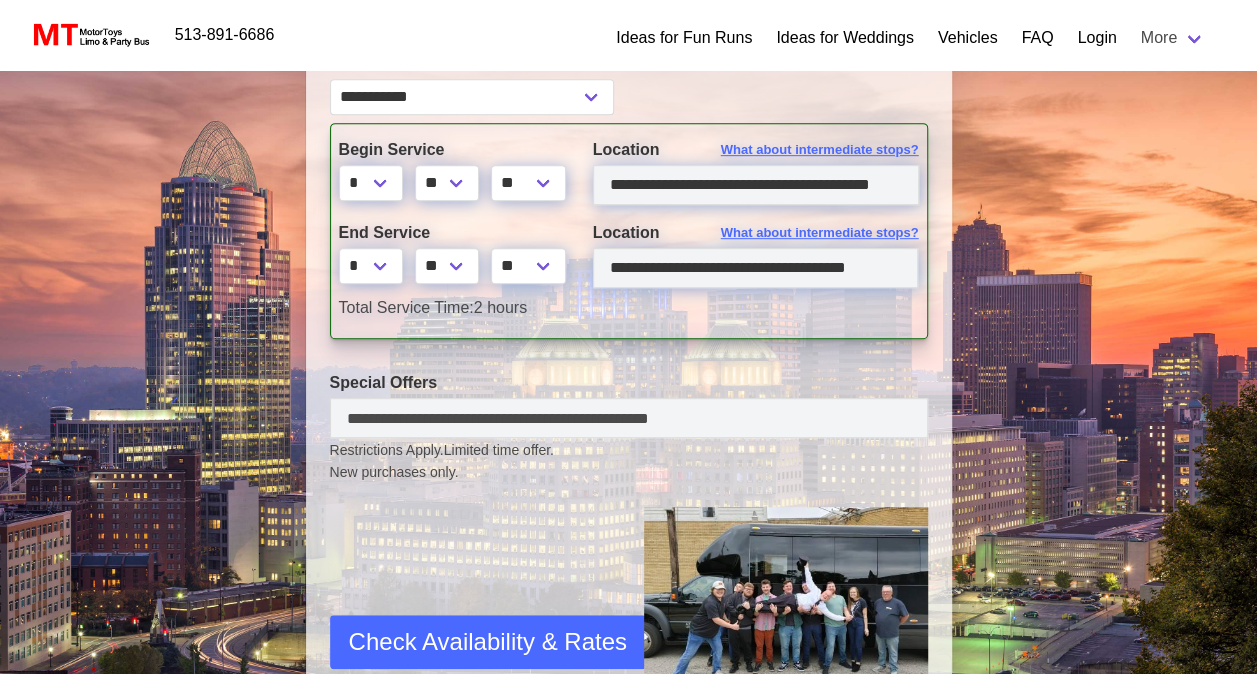 scroll, scrollTop: 450, scrollLeft: 0, axis: vertical 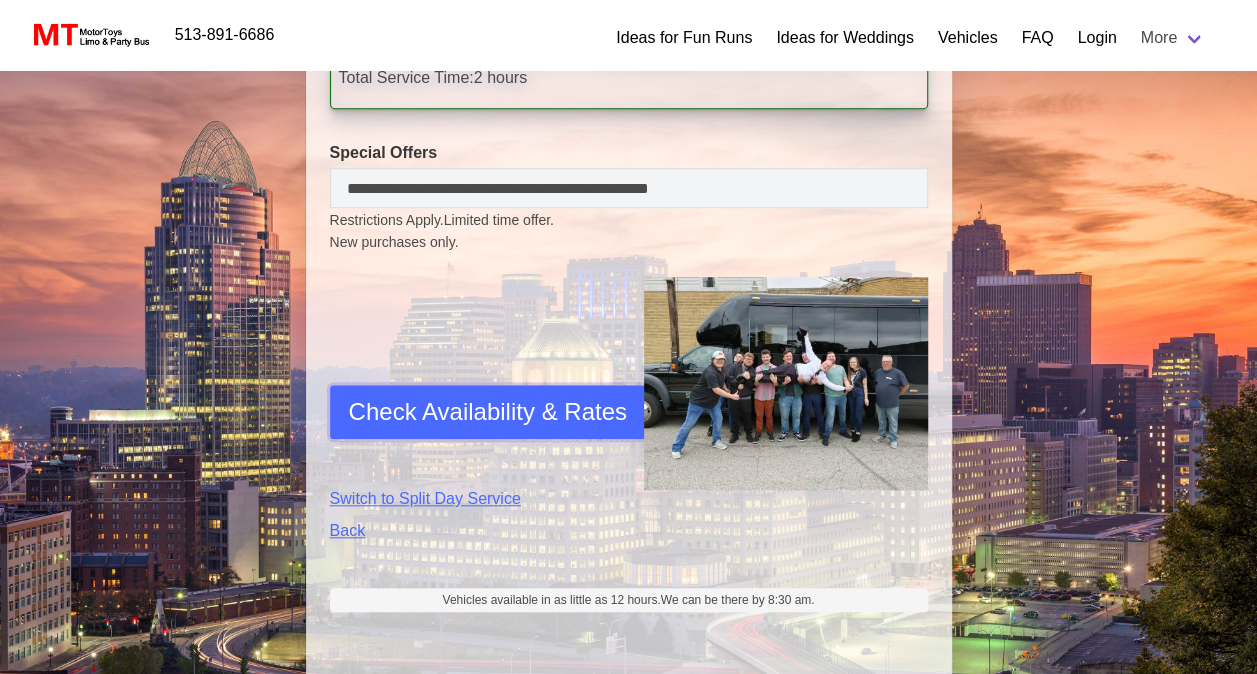 click on "Check Availability & Rates" at bounding box center [488, 412] 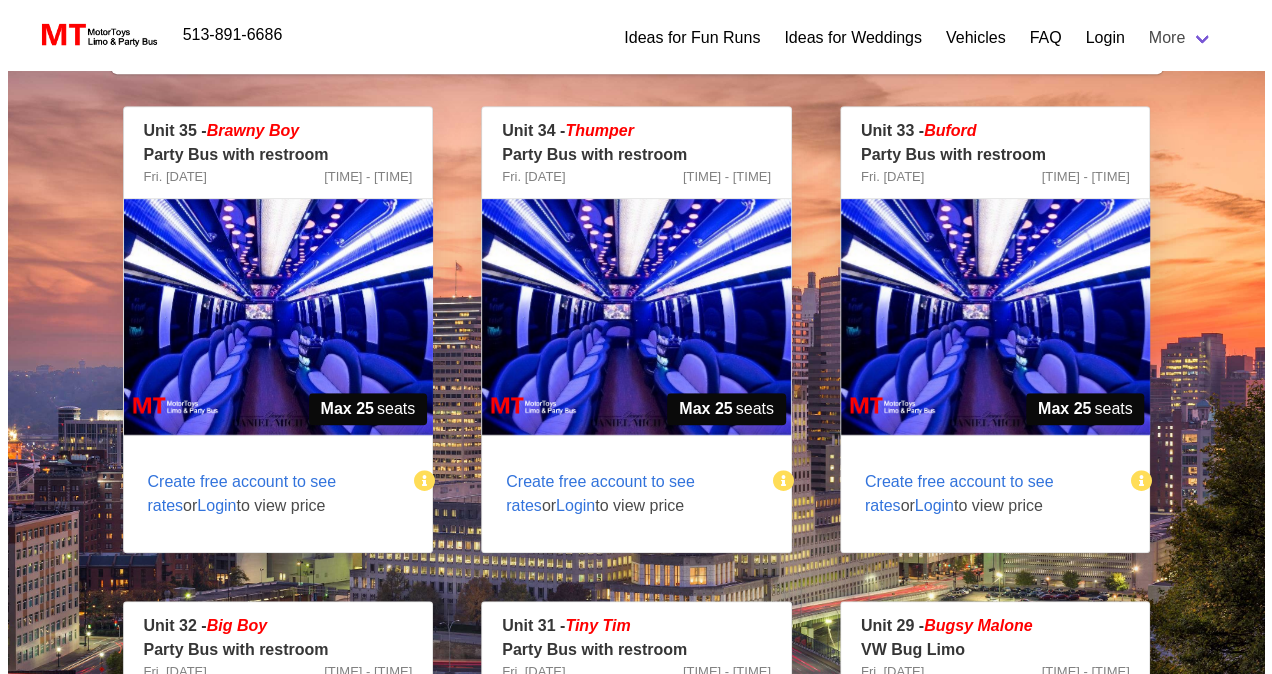 scroll, scrollTop: 402, scrollLeft: 0, axis: vertical 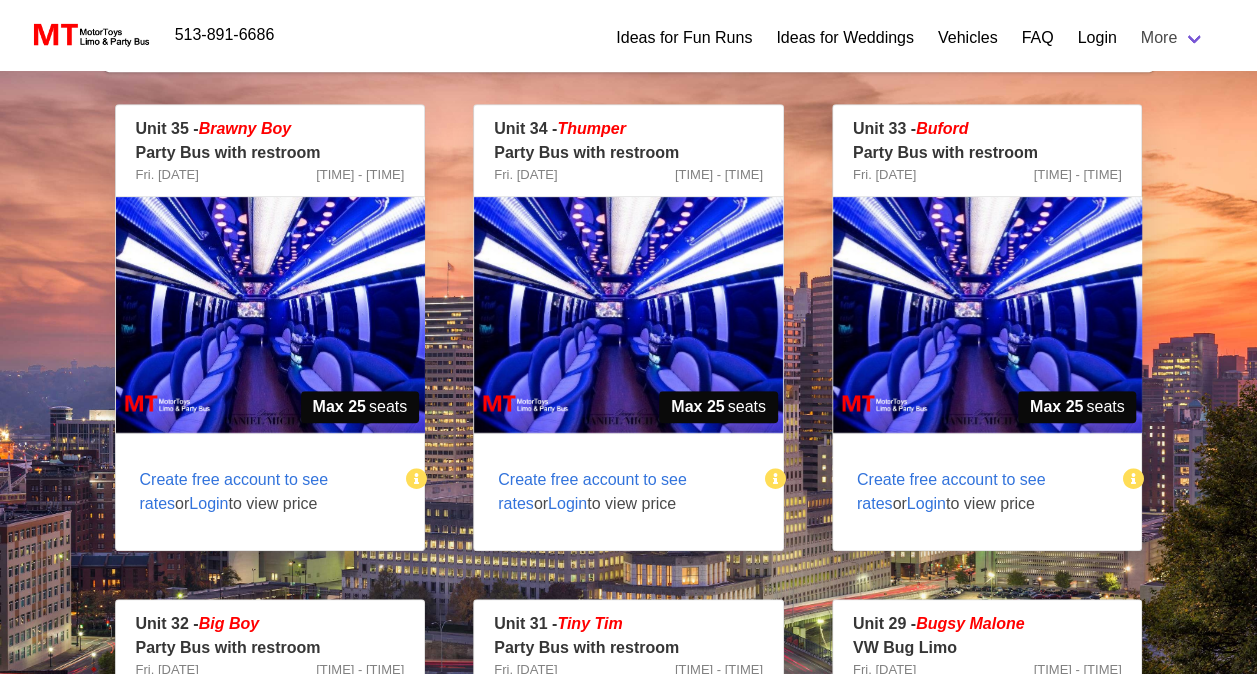 click on "Unit 34 - Thumper Party Bus with restroom Fri. [DATE] [TIME] - [TIME] Thumper Vehicle not eligible for discount Max 25 seats Create free account to see rates or Login to view price" at bounding box center [628, 328] 